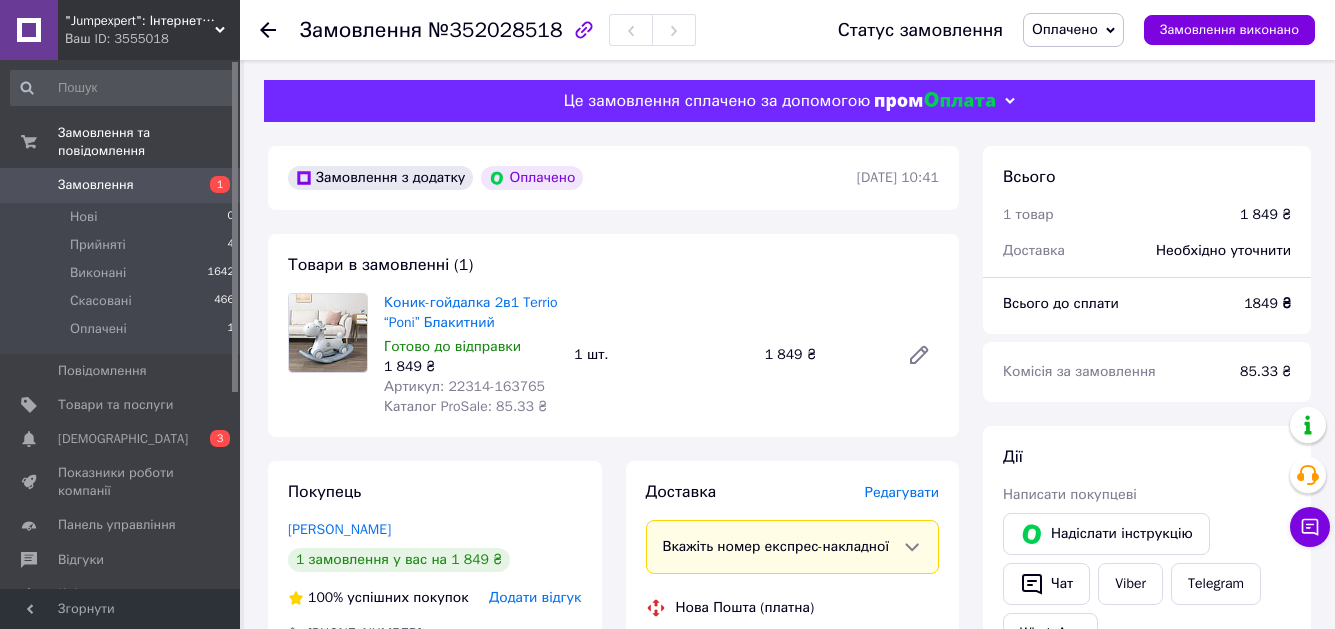 scroll, scrollTop: 0, scrollLeft: 0, axis: both 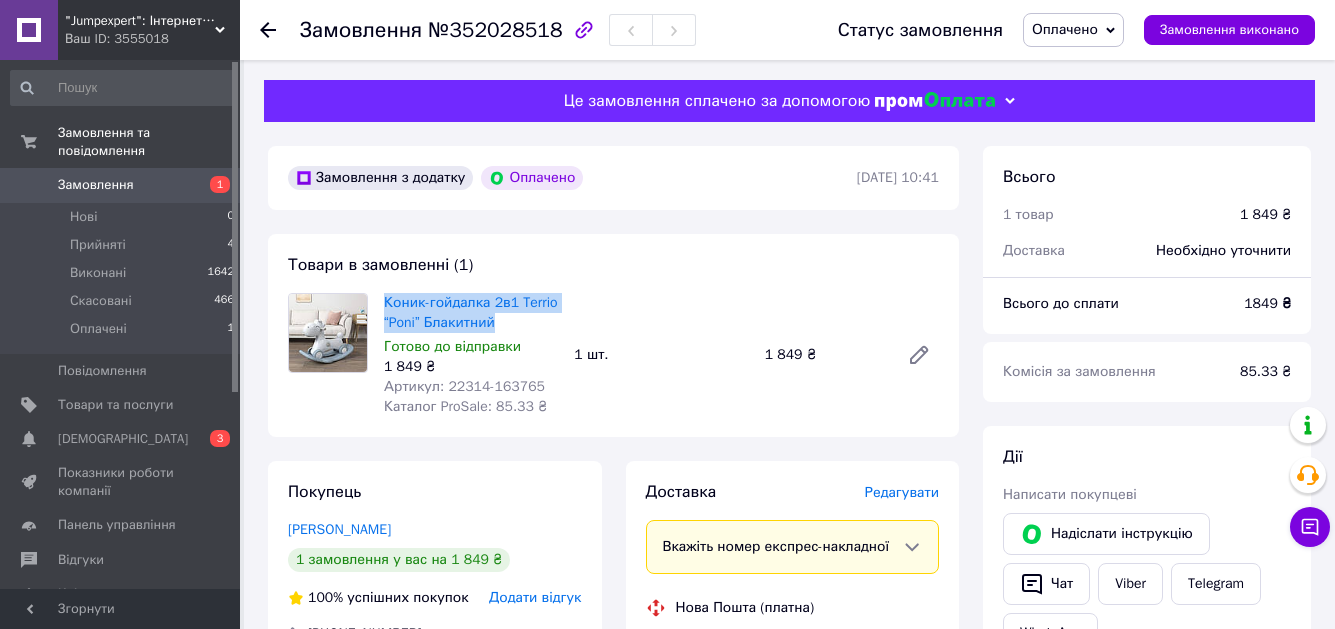 drag, startPoint x: 513, startPoint y: 318, endPoint x: 379, endPoint y: 304, distance: 134.72935 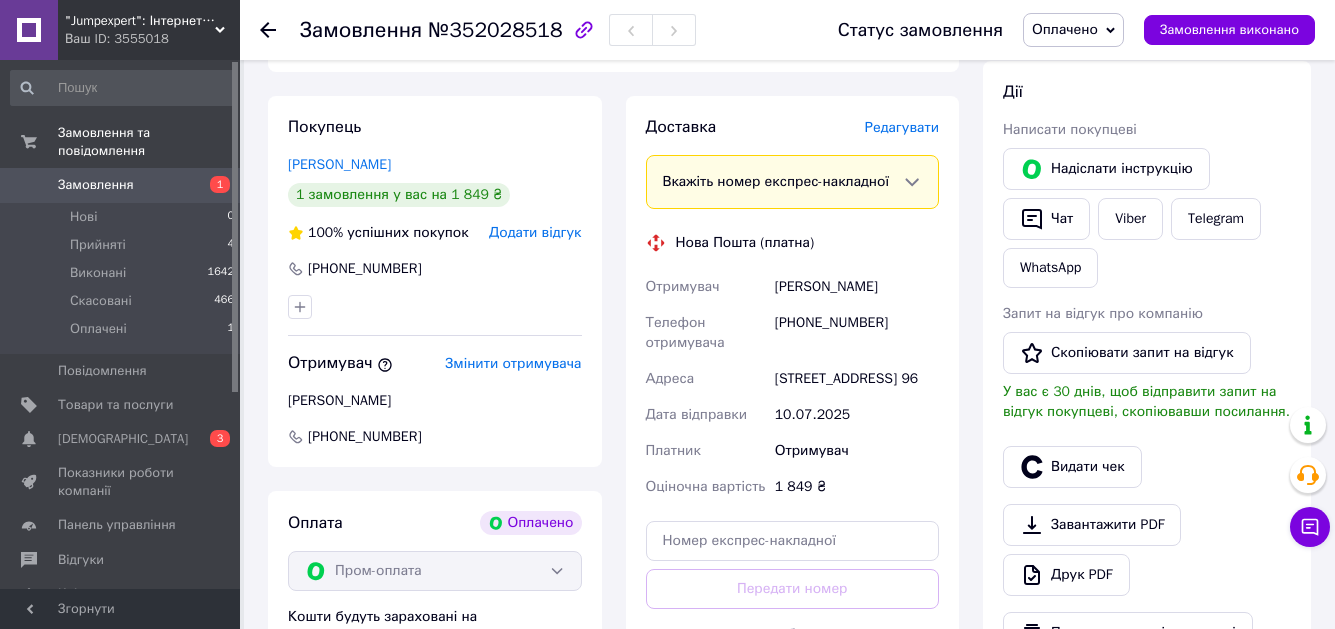 scroll, scrollTop: 400, scrollLeft: 0, axis: vertical 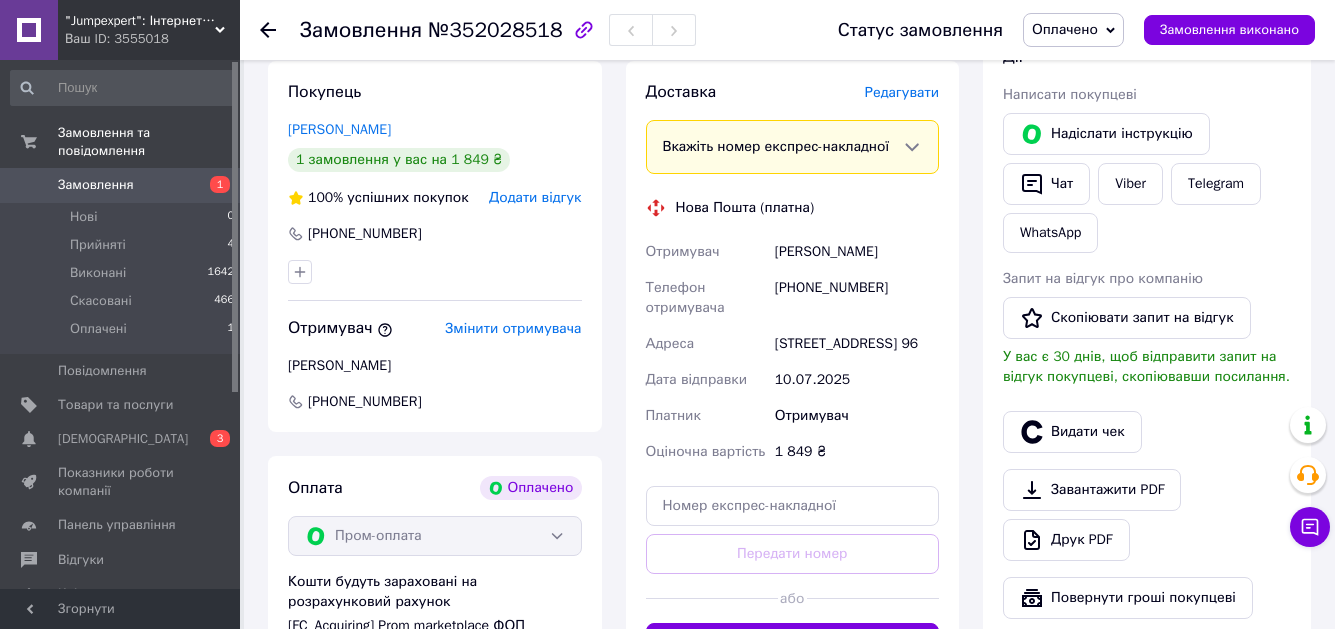 drag, startPoint x: 641, startPoint y: 249, endPoint x: 963, endPoint y: 381, distance: 348.00574 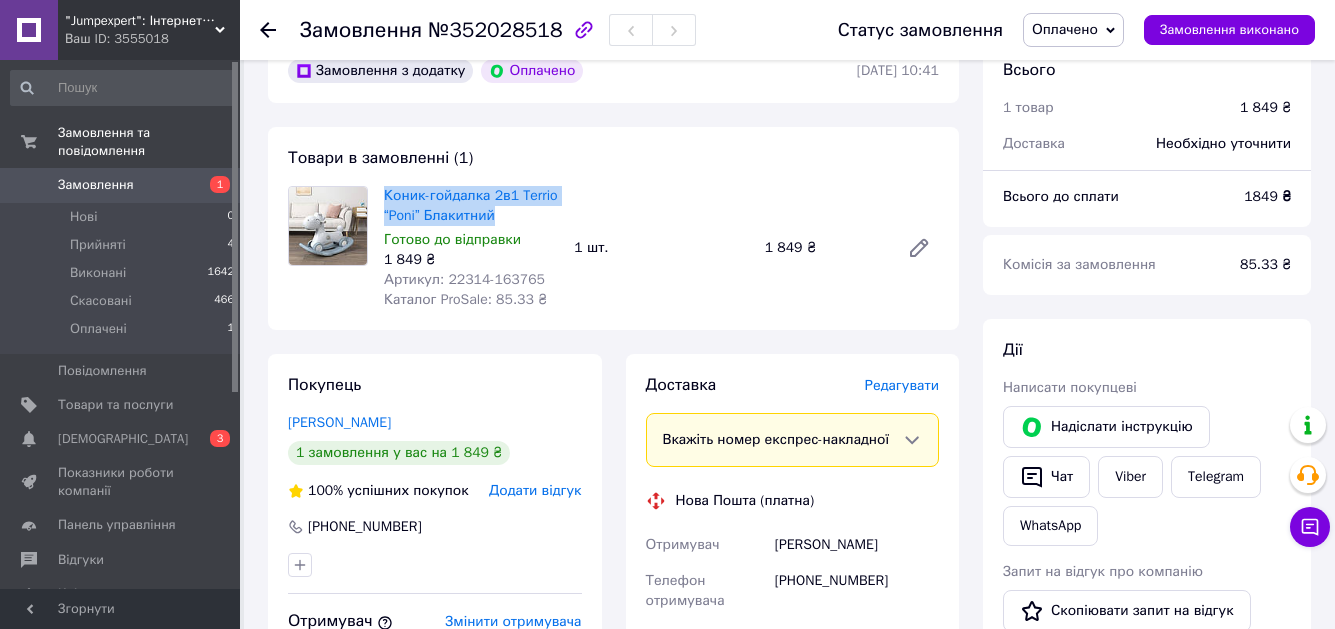 scroll, scrollTop: 100, scrollLeft: 0, axis: vertical 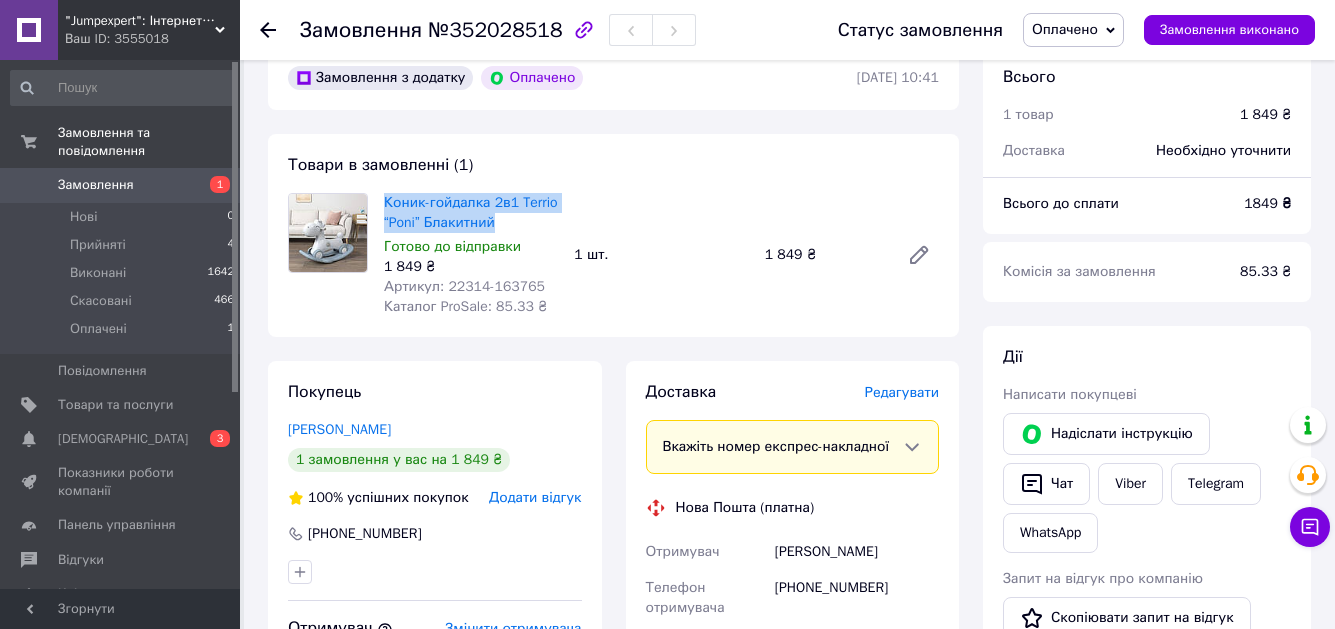 click on "Оплачено" at bounding box center (1073, 30) 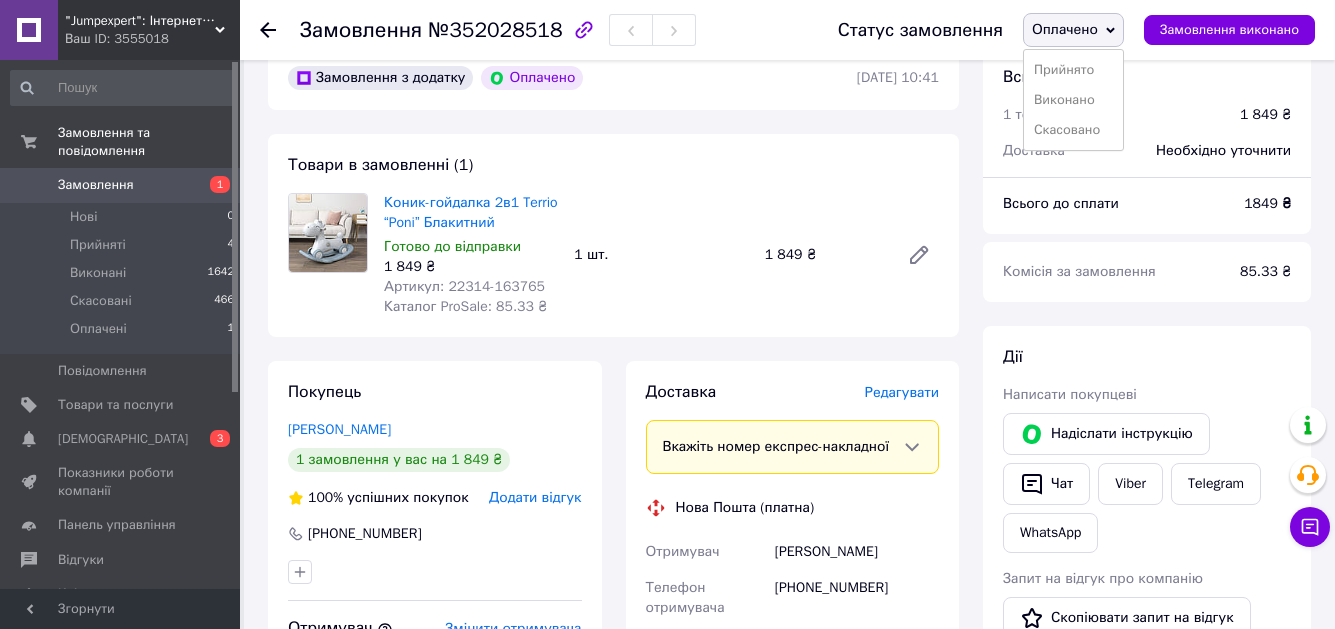 drag, startPoint x: 1095, startPoint y: 65, endPoint x: 1078, endPoint y: 91, distance: 31.06445 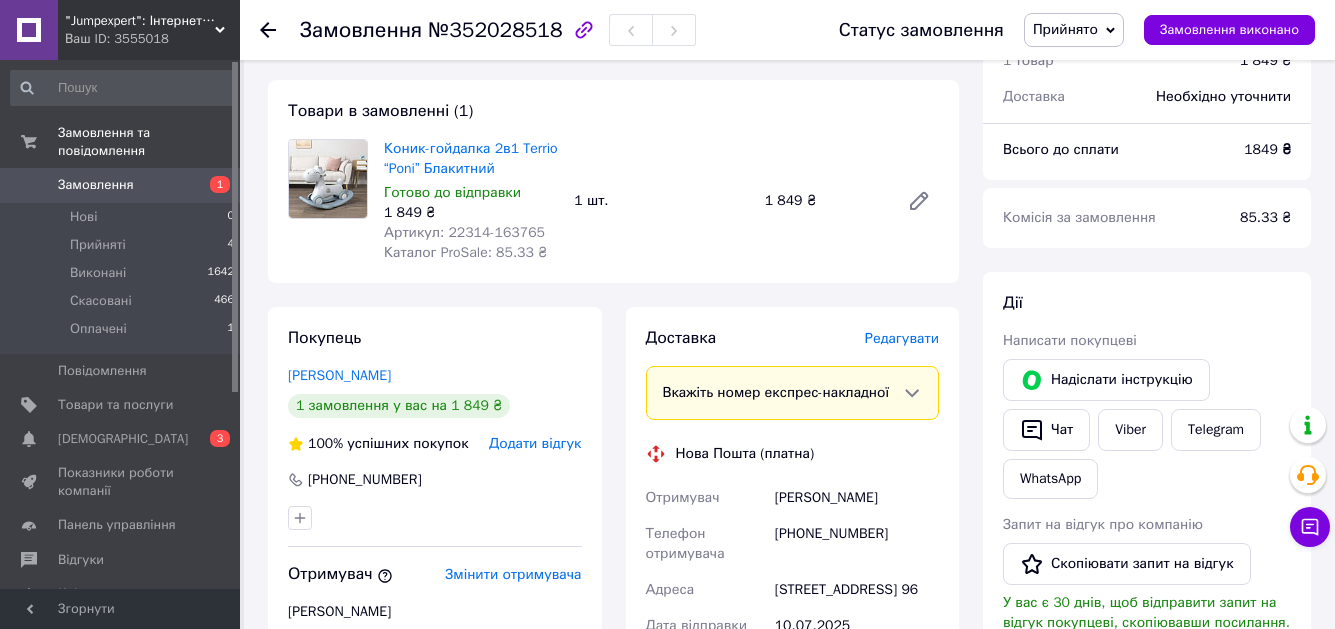 scroll, scrollTop: 100, scrollLeft: 0, axis: vertical 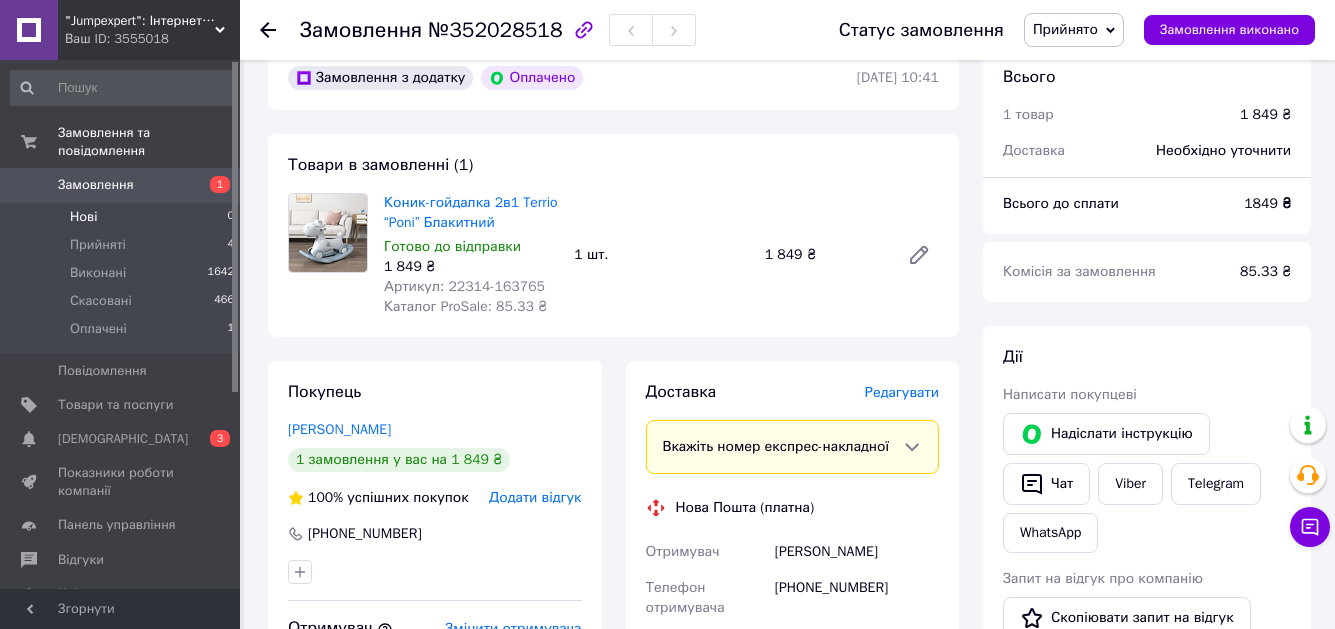 click on "Нові 0" at bounding box center (123, 217) 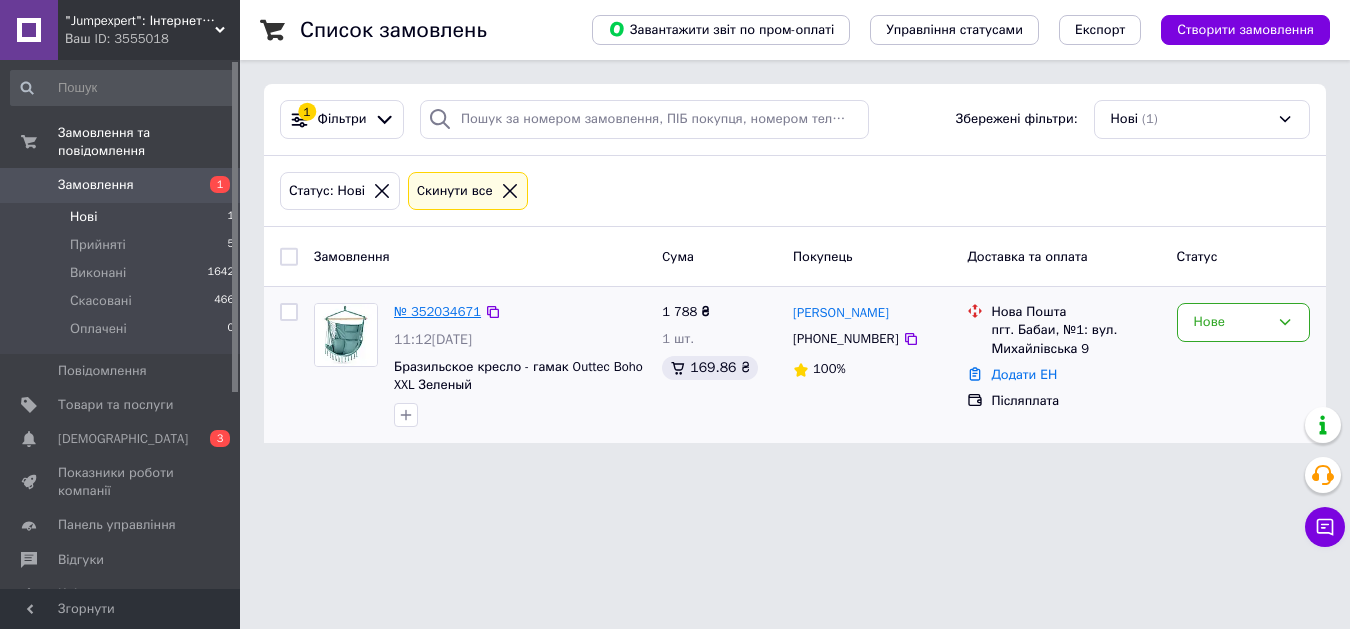 click on "№ 352034671" at bounding box center (437, 311) 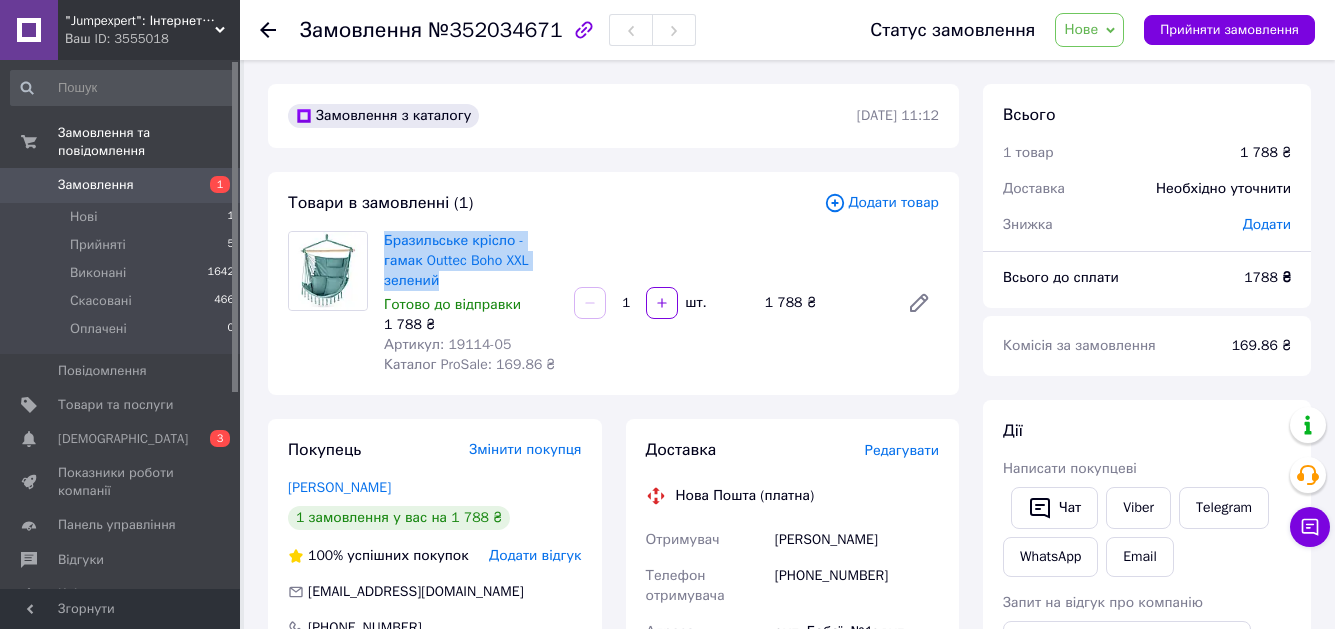 drag, startPoint x: 527, startPoint y: 262, endPoint x: 383, endPoint y: 243, distance: 145.24806 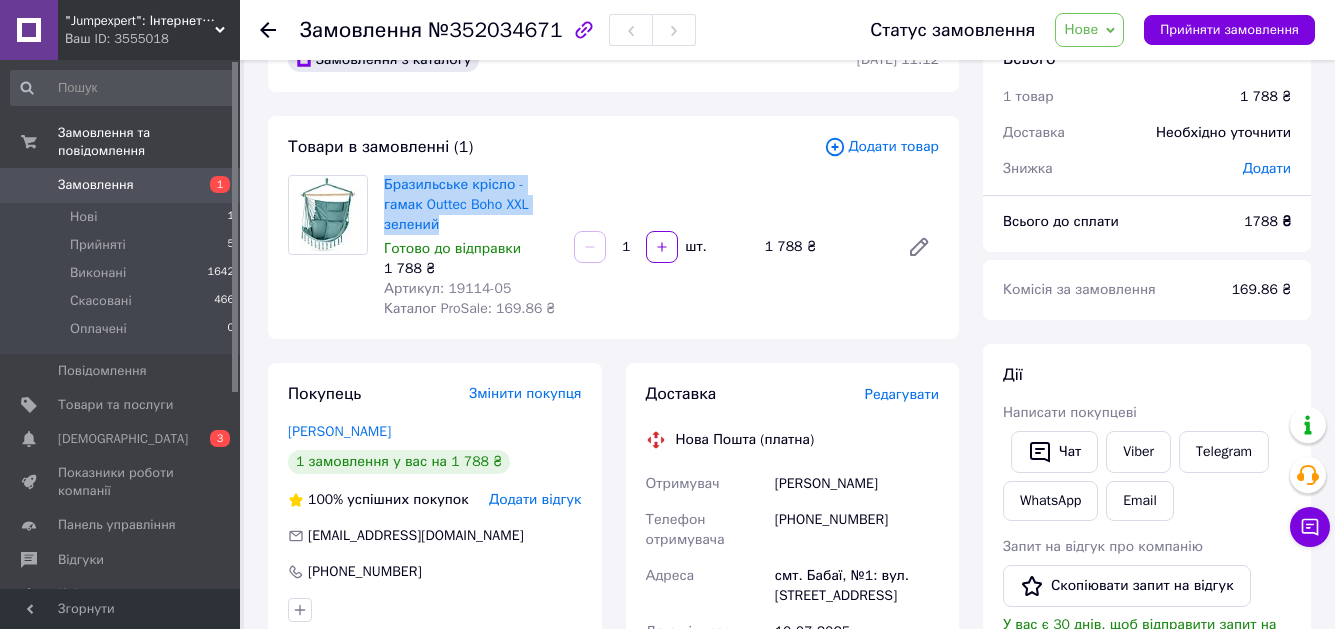 scroll, scrollTop: 100, scrollLeft: 0, axis: vertical 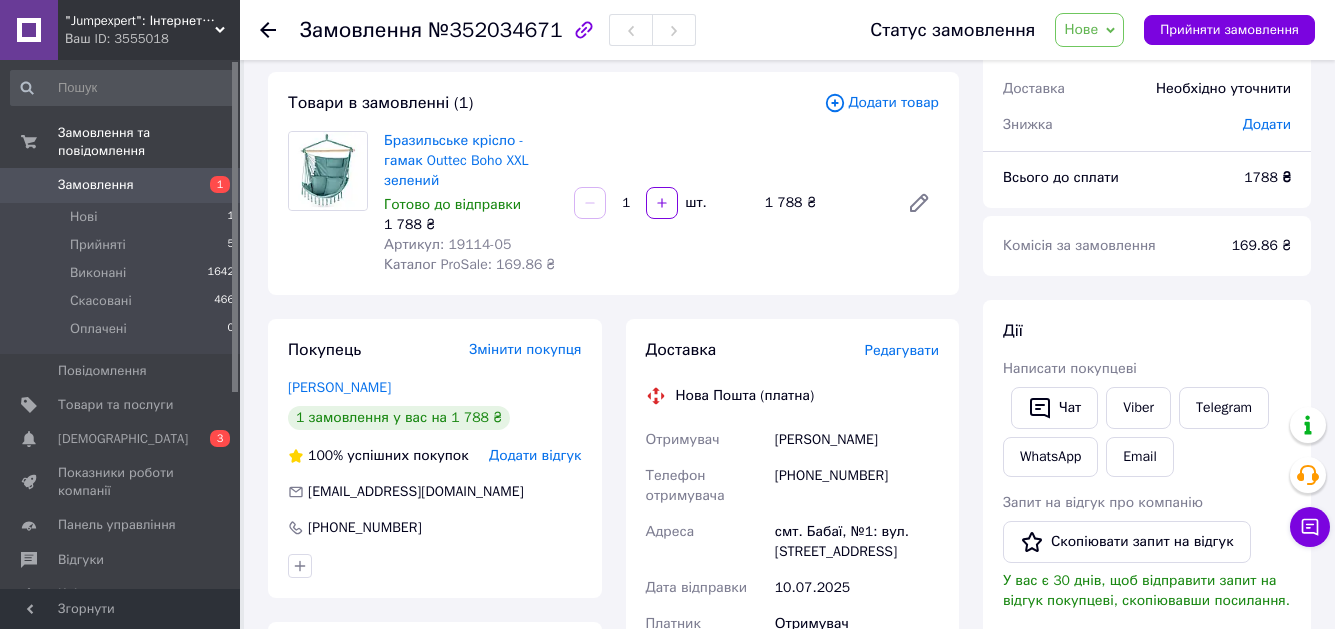 click on "[PHONE_NUMBER]" at bounding box center [857, 486] 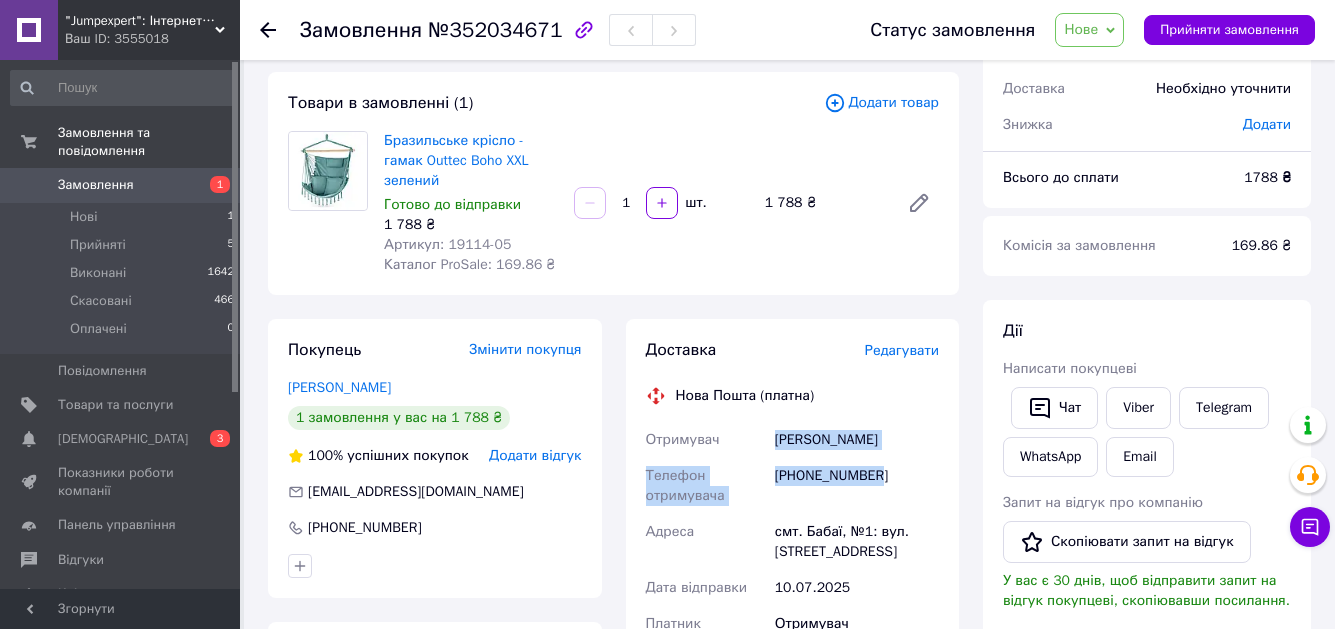 drag, startPoint x: 888, startPoint y: 452, endPoint x: 776, endPoint y: 421, distance: 116.21101 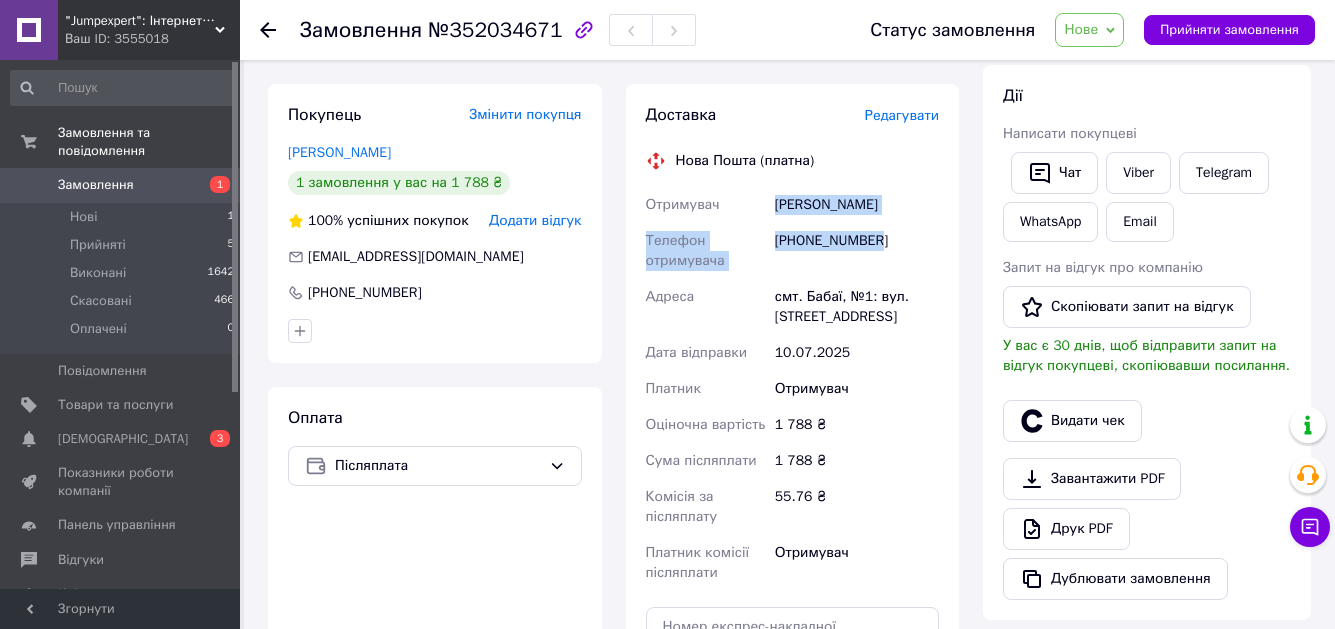 scroll, scrollTop: 300, scrollLeft: 0, axis: vertical 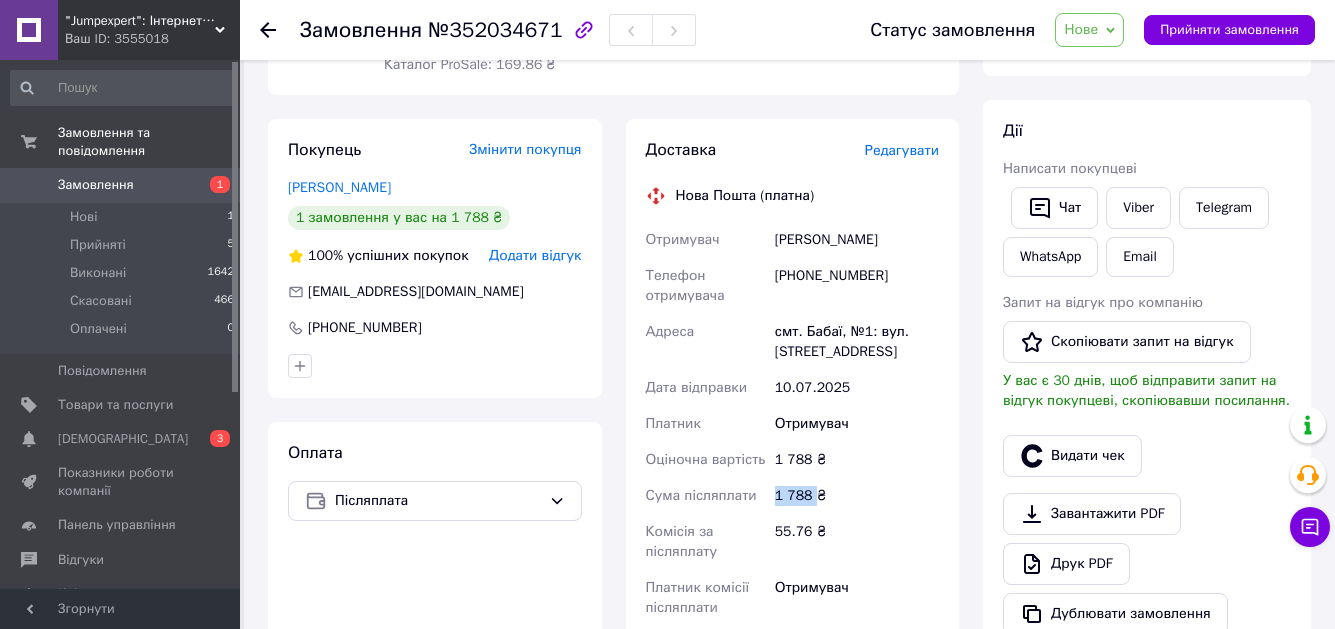 drag, startPoint x: 812, startPoint y: 473, endPoint x: 771, endPoint y: 474, distance: 41.01219 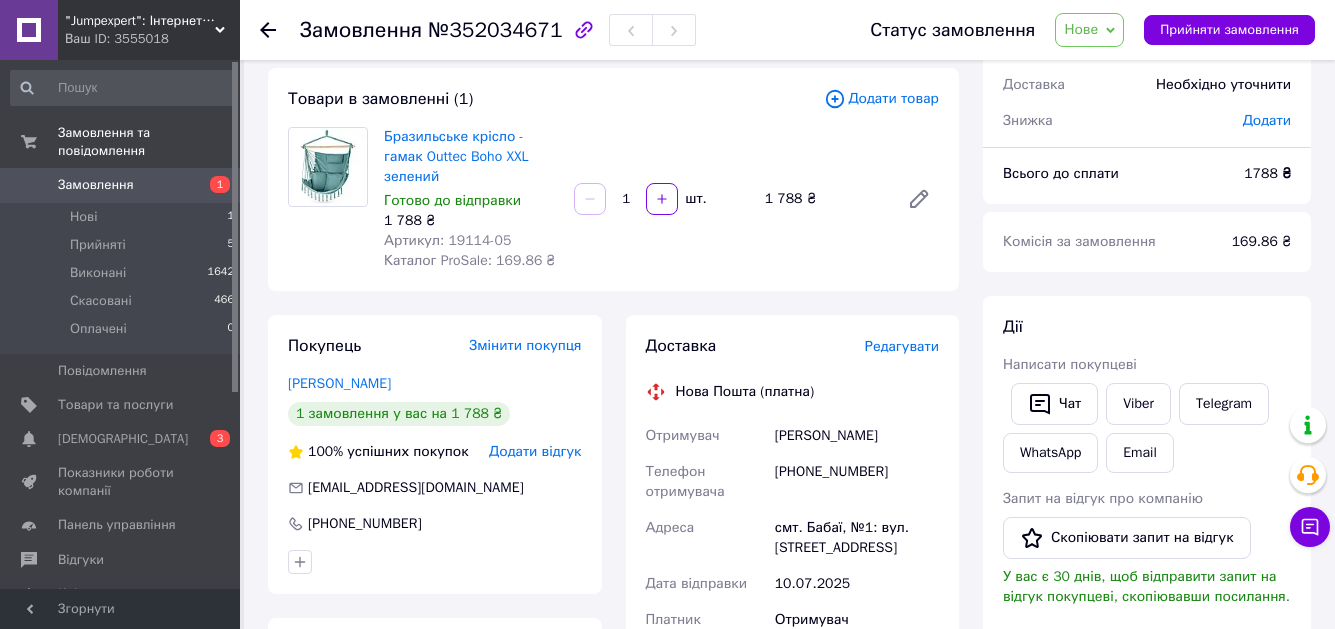 scroll, scrollTop: 200, scrollLeft: 0, axis: vertical 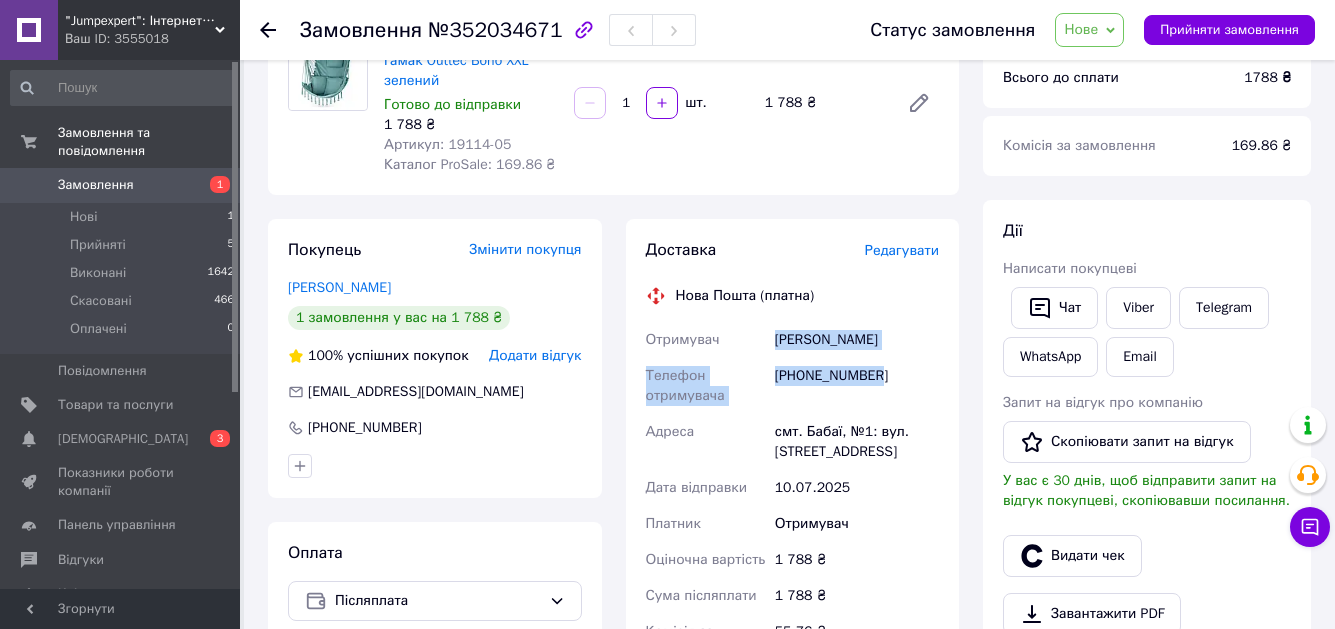 drag, startPoint x: 896, startPoint y: 360, endPoint x: 777, endPoint y: 319, distance: 125.865005 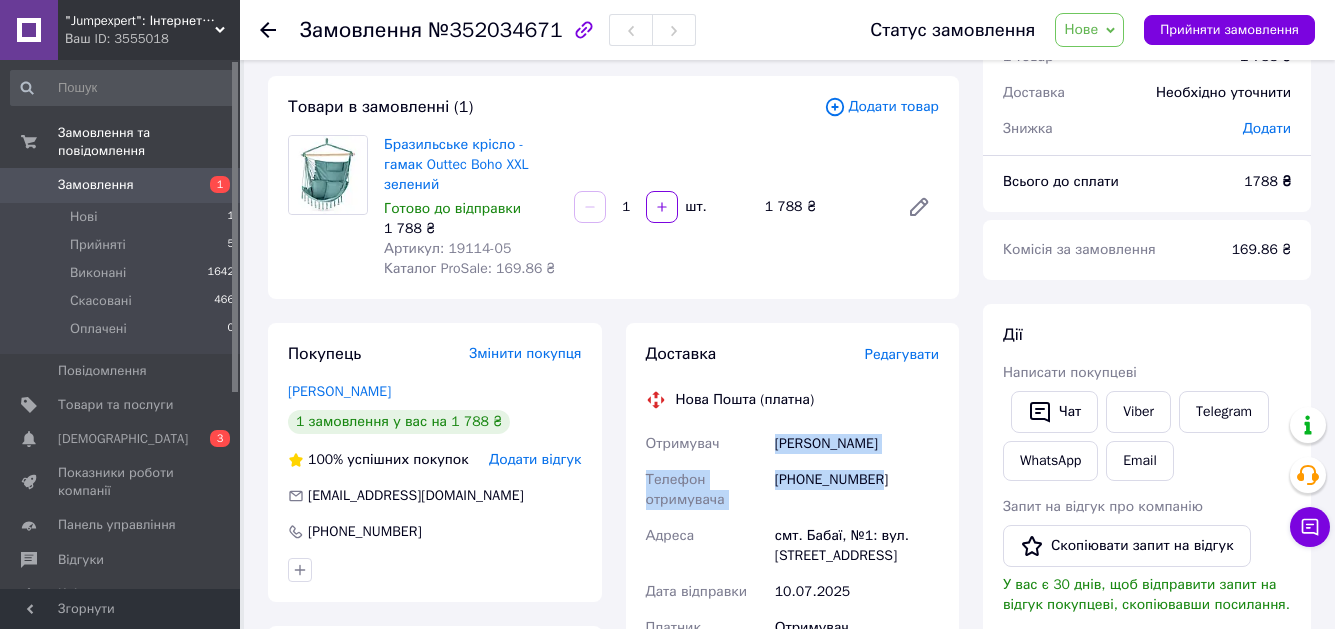 scroll, scrollTop: 0, scrollLeft: 0, axis: both 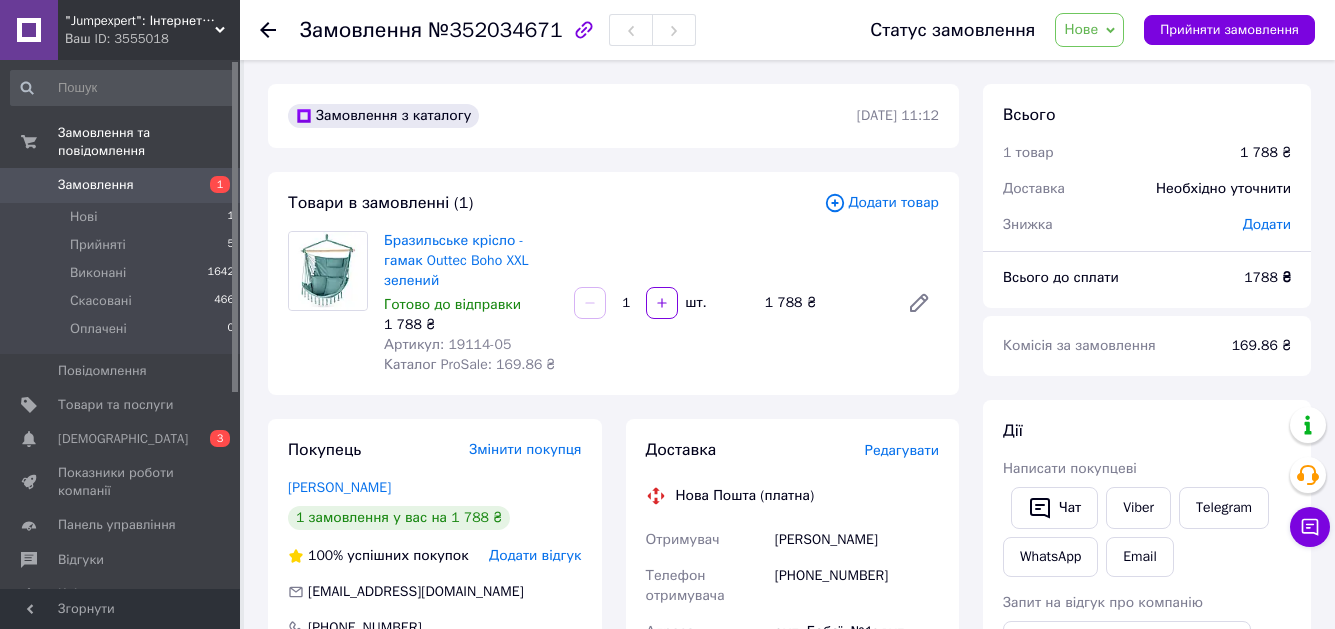 click 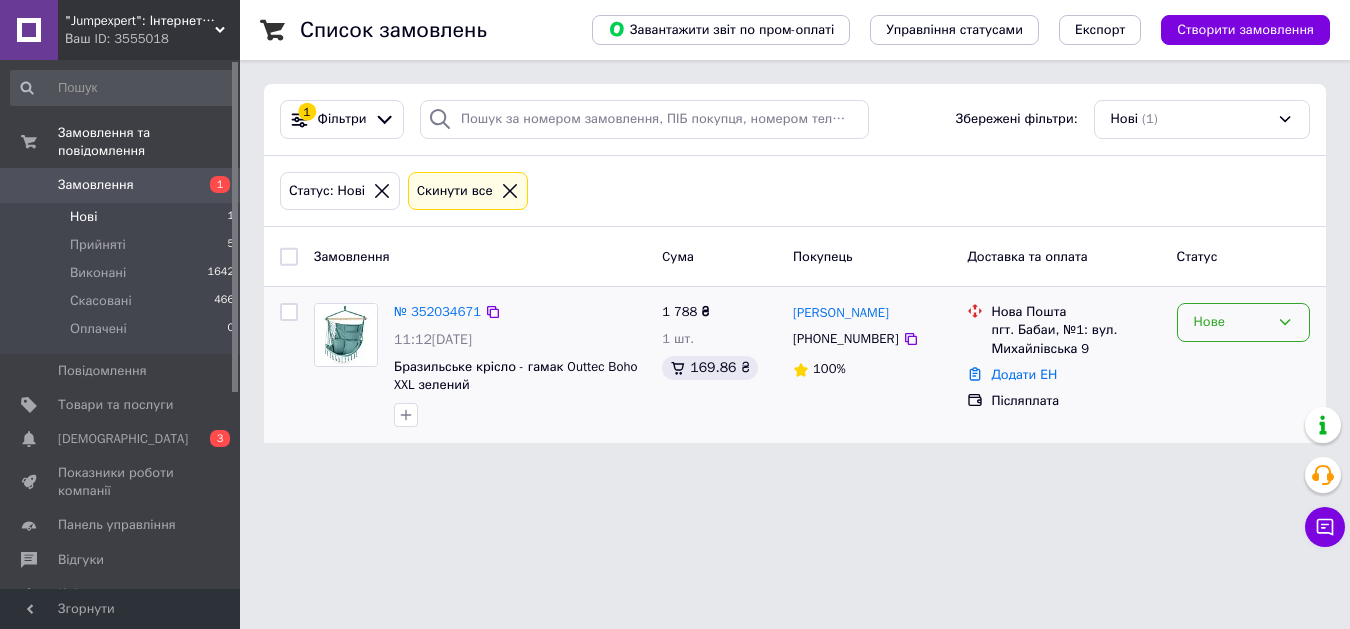 drag, startPoint x: 1242, startPoint y: 314, endPoint x: 1234, endPoint y: 331, distance: 18.788294 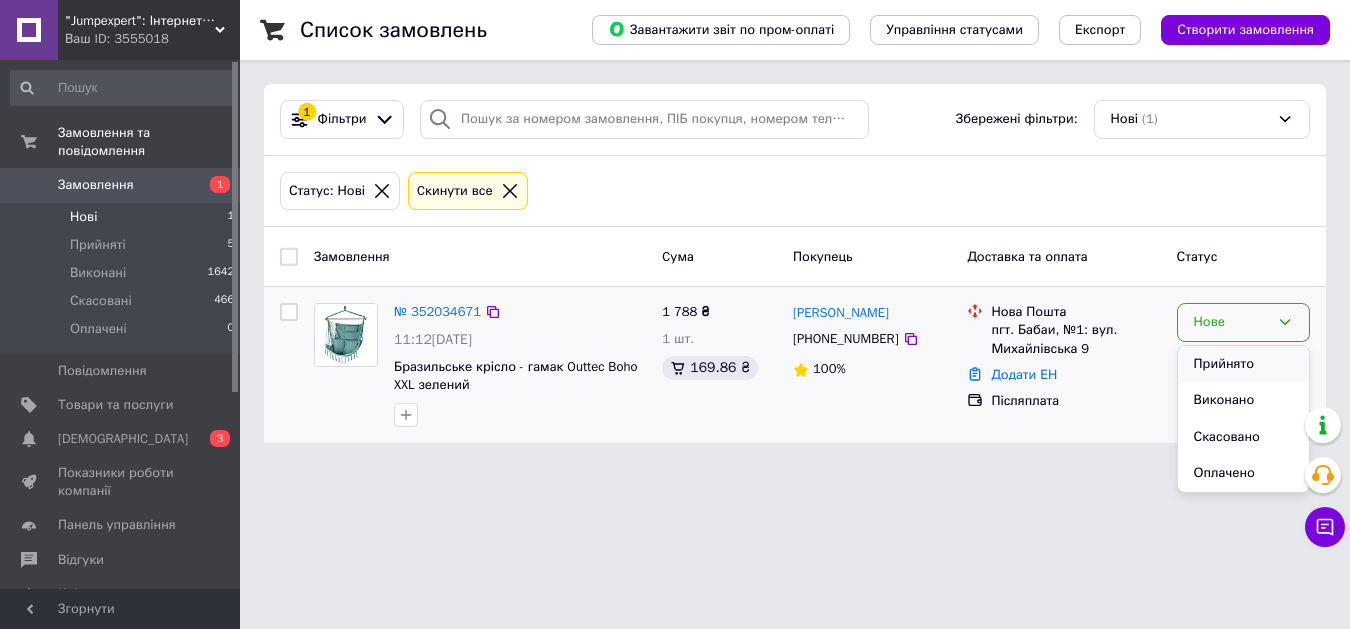 click on "Прийнято" at bounding box center (1243, 364) 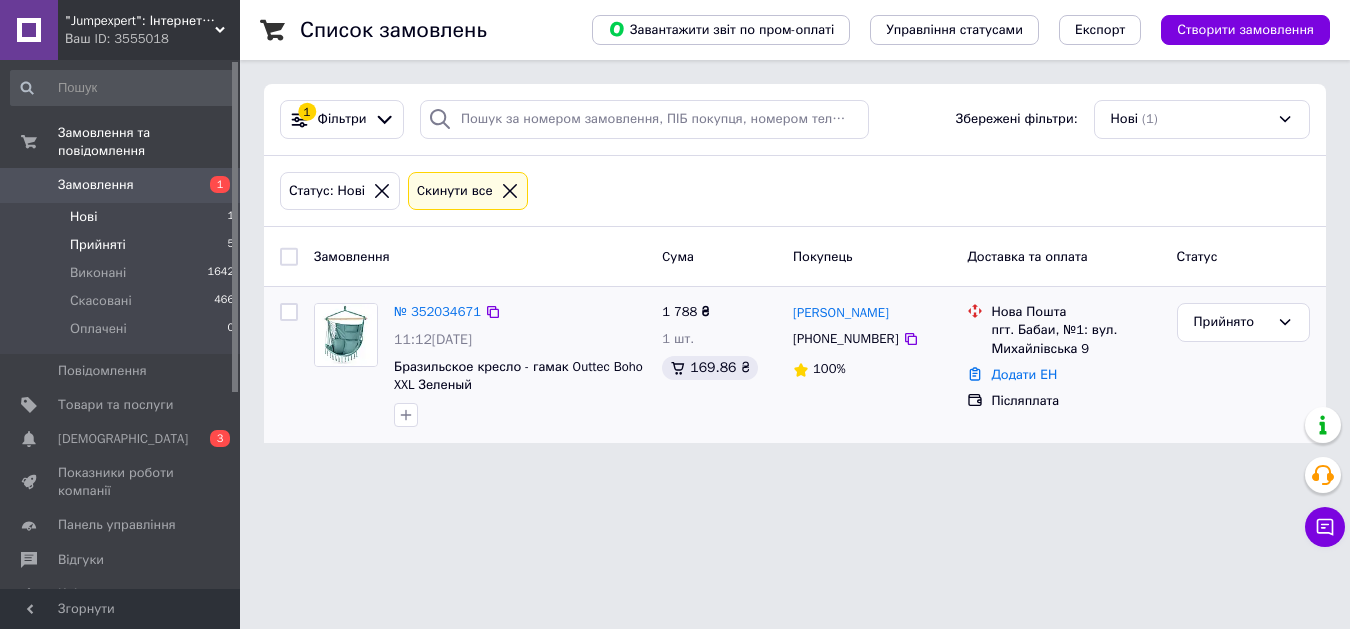 click on "Прийняті 5" at bounding box center (123, 245) 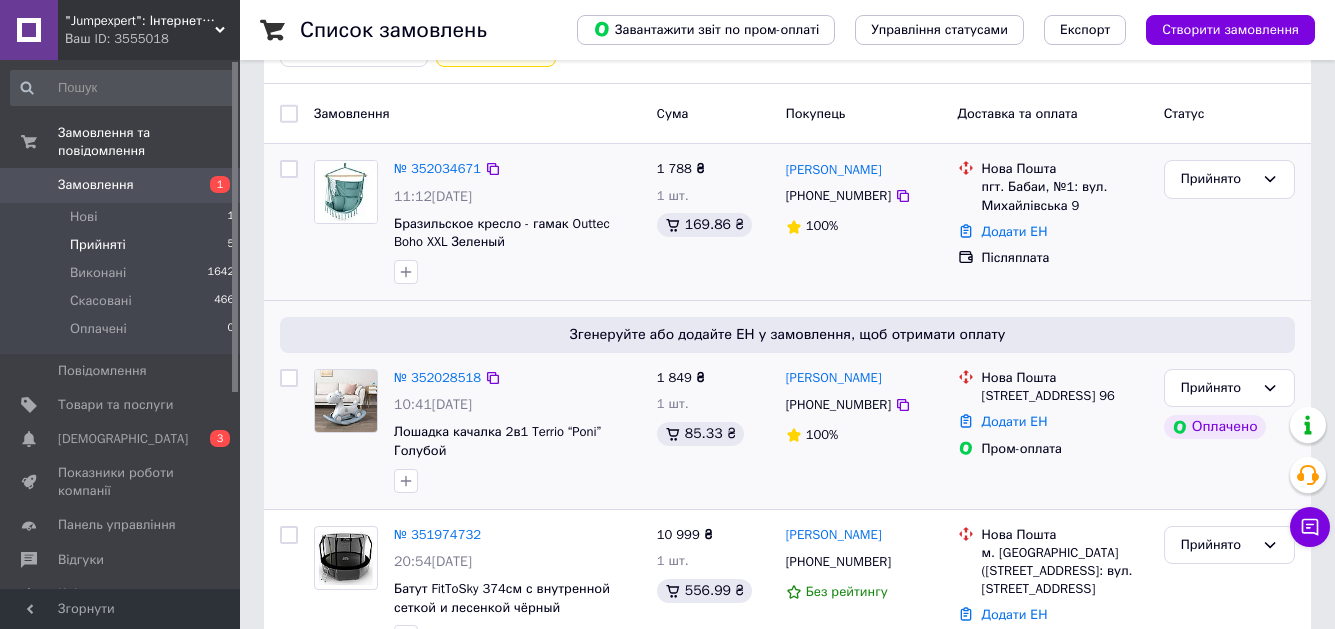 scroll, scrollTop: 200, scrollLeft: 0, axis: vertical 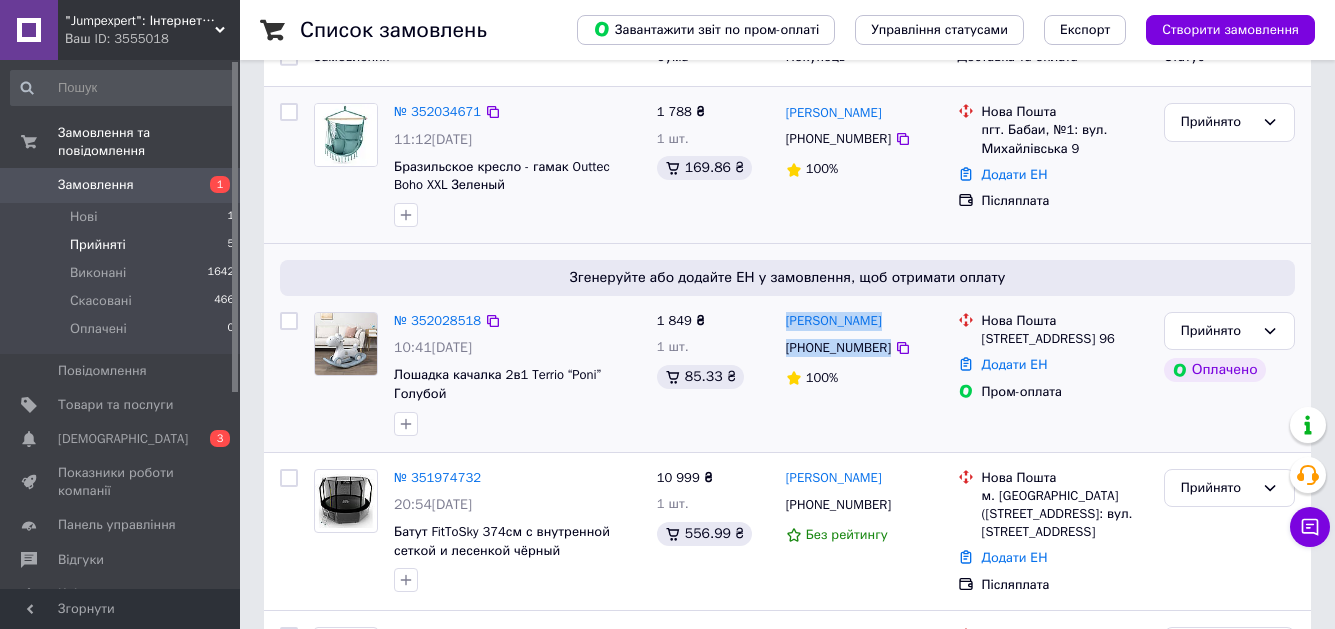 drag, startPoint x: 911, startPoint y: 355, endPoint x: 781, endPoint y: 325, distance: 133.41664 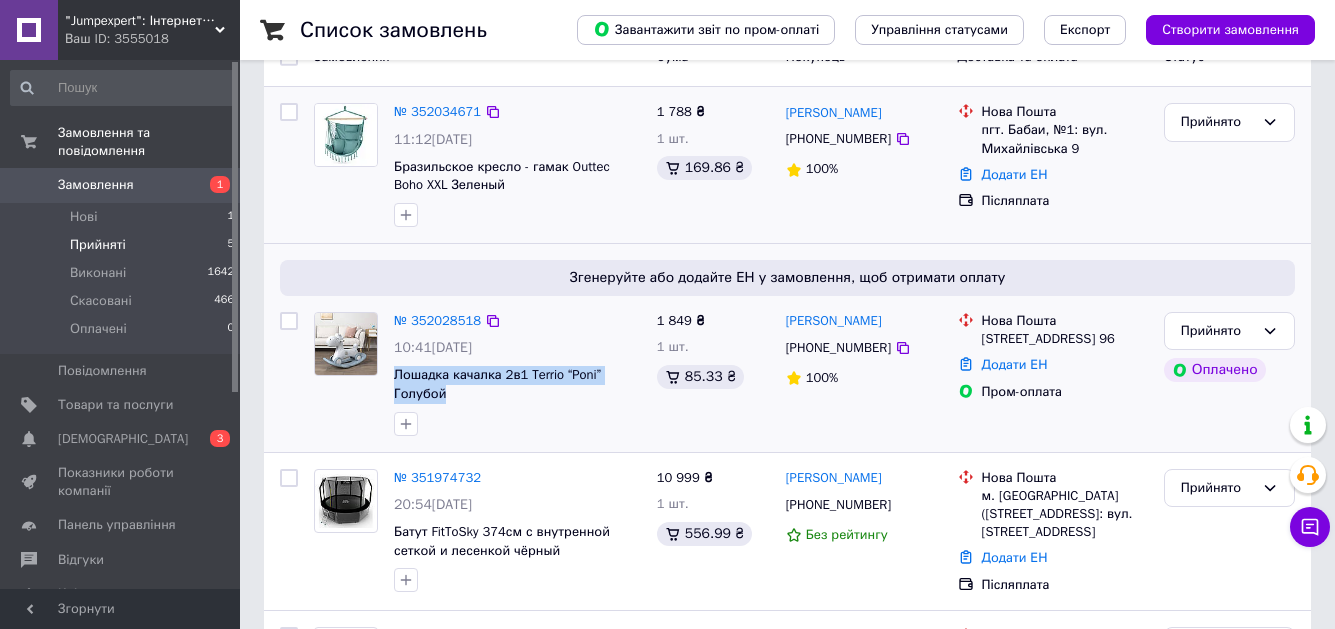 drag, startPoint x: 455, startPoint y: 392, endPoint x: 396, endPoint y: 364, distance: 65.30697 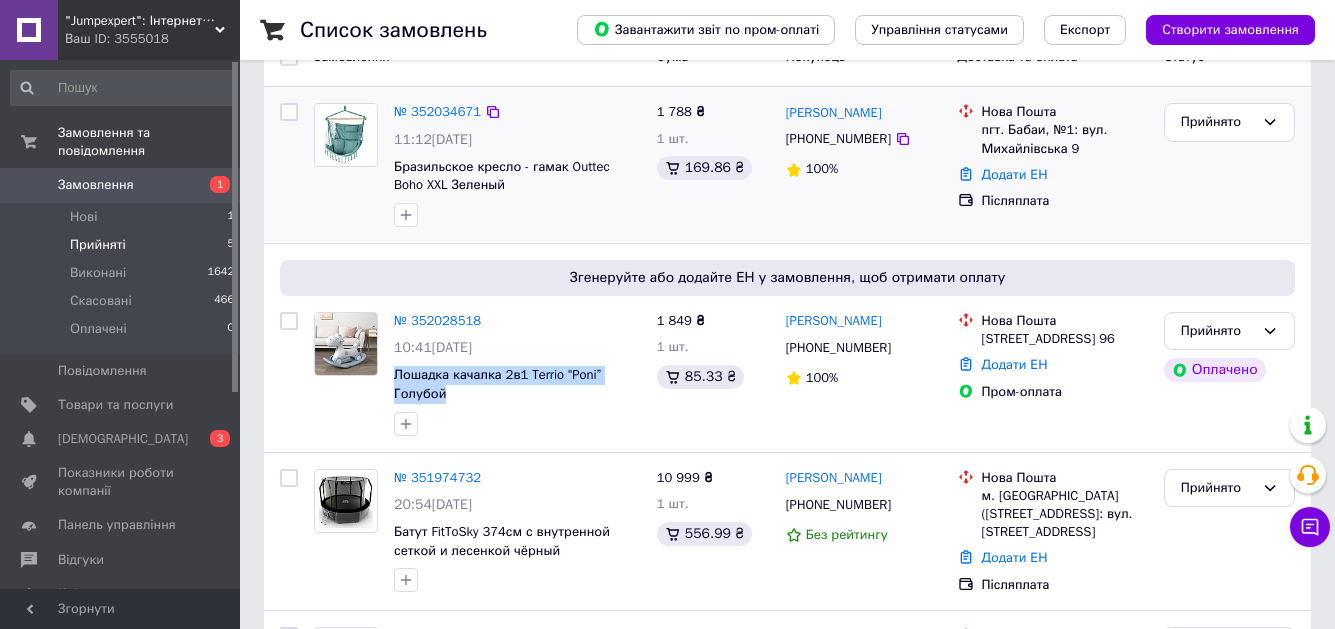 copy on "Лошадка качалка 2в1 Terrio “Poni” Голубой" 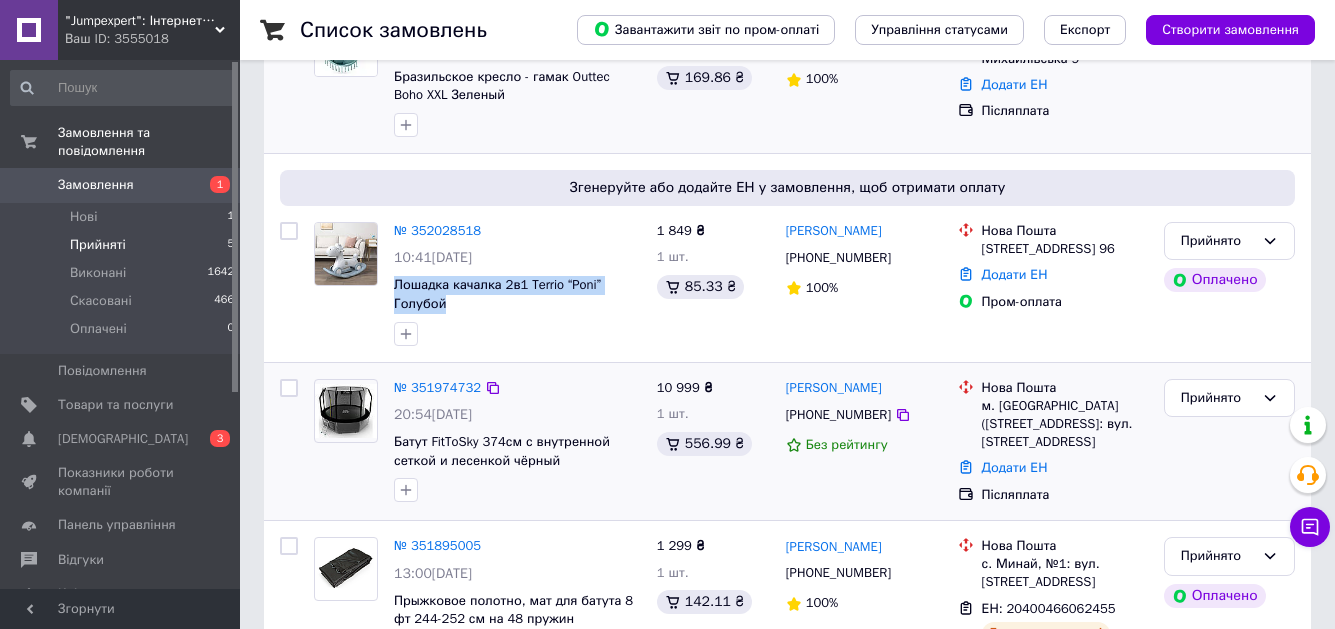 scroll, scrollTop: 300, scrollLeft: 0, axis: vertical 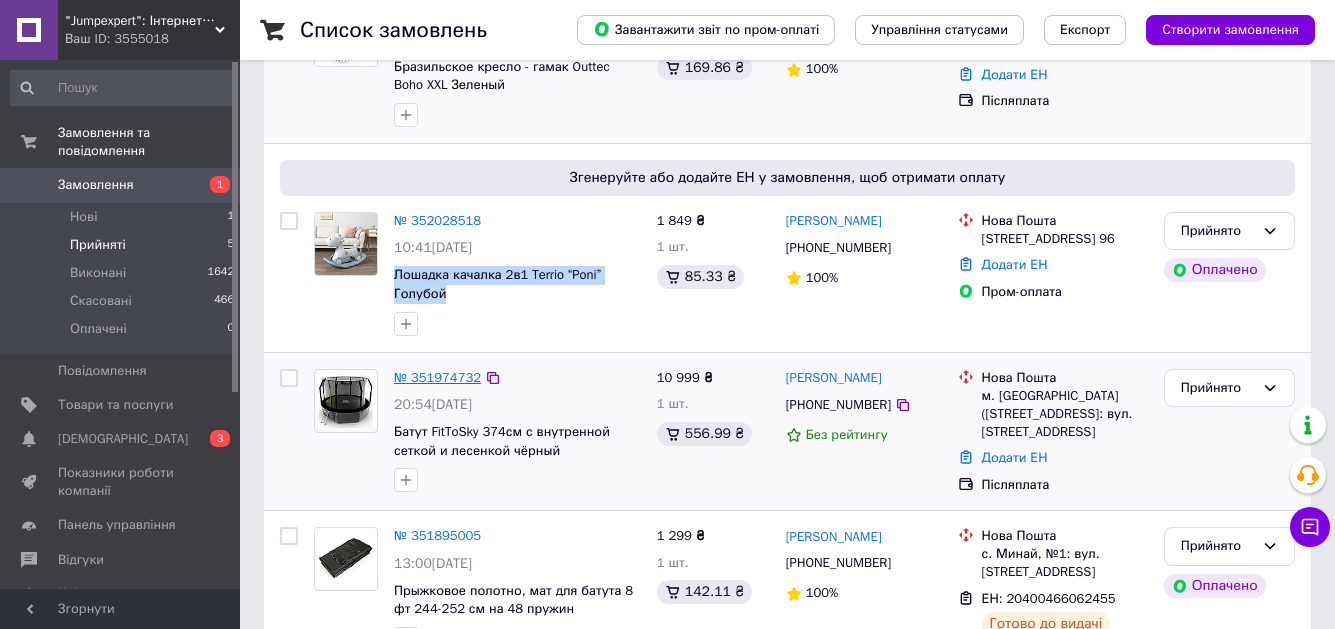 click on "№ 351974732" at bounding box center [437, 377] 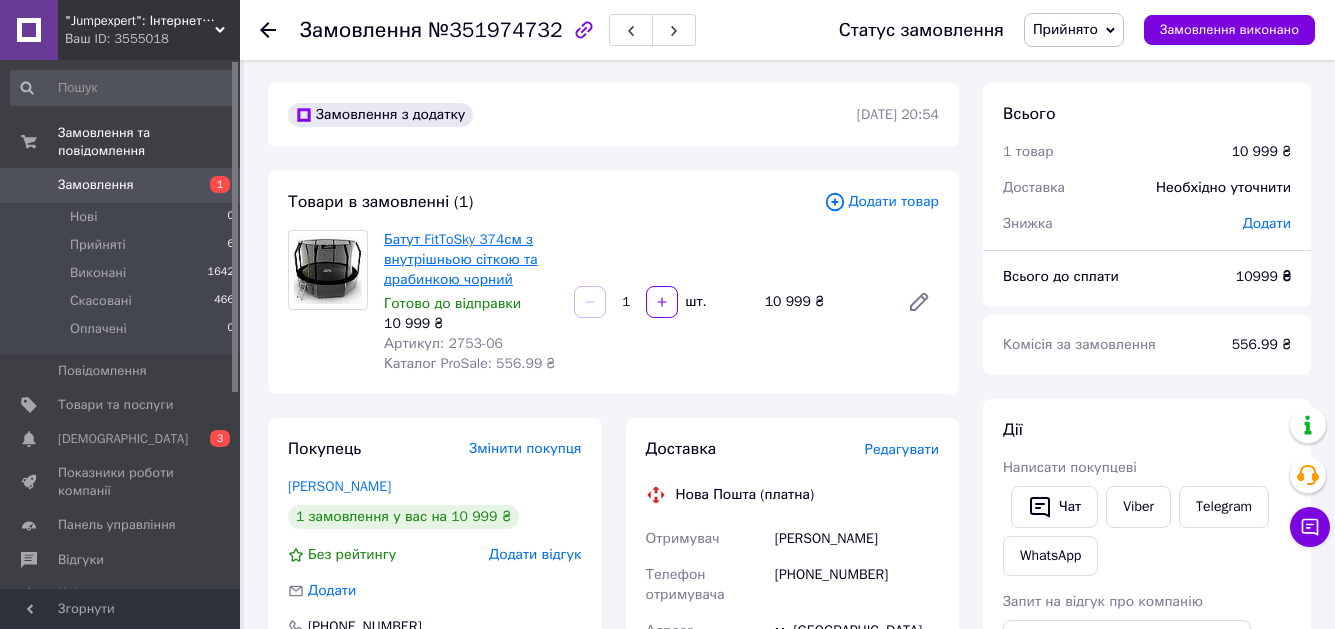 scroll, scrollTop: 0, scrollLeft: 0, axis: both 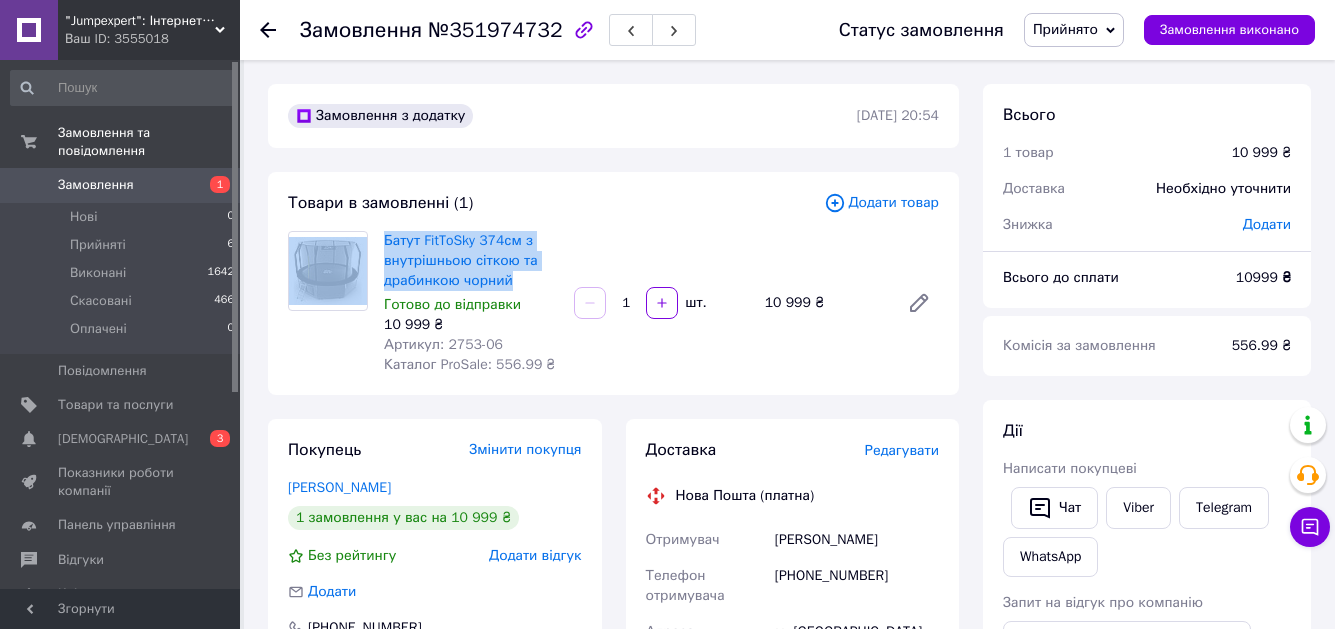 drag, startPoint x: 524, startPoint y: 284, endPoint x: 375, endPoint y: 242, distance: 154.80634 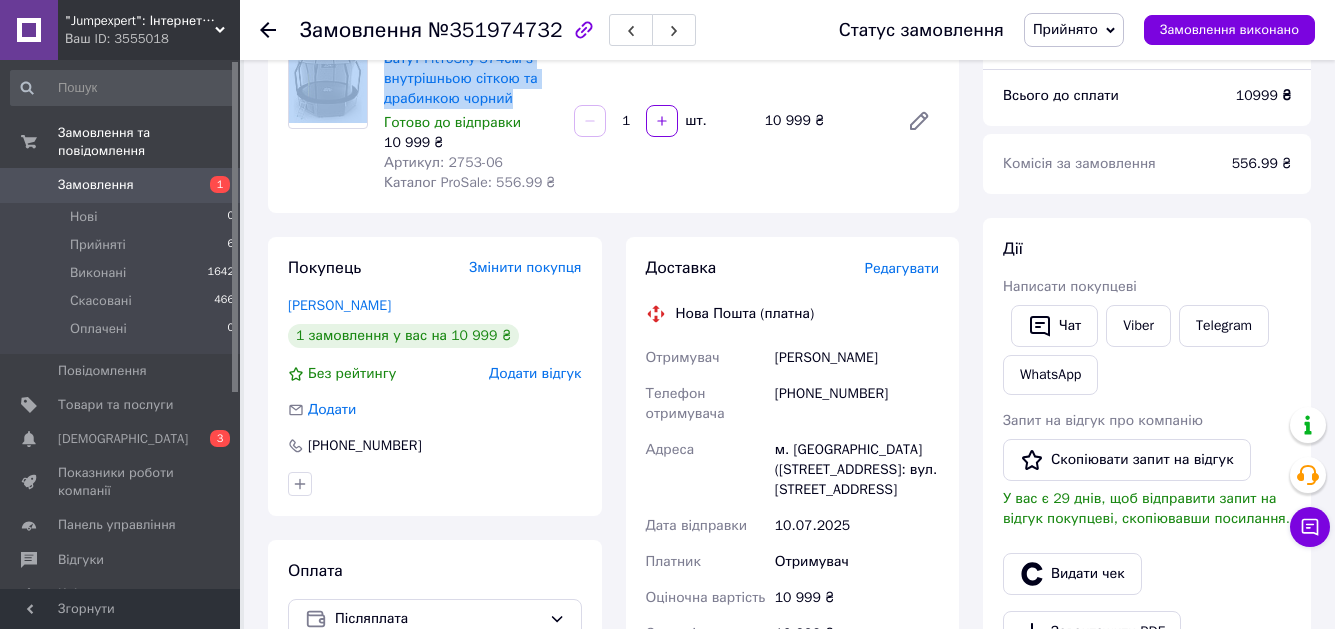scroll, scrollTop: 200, scrollLeft: 0, axis: vertical 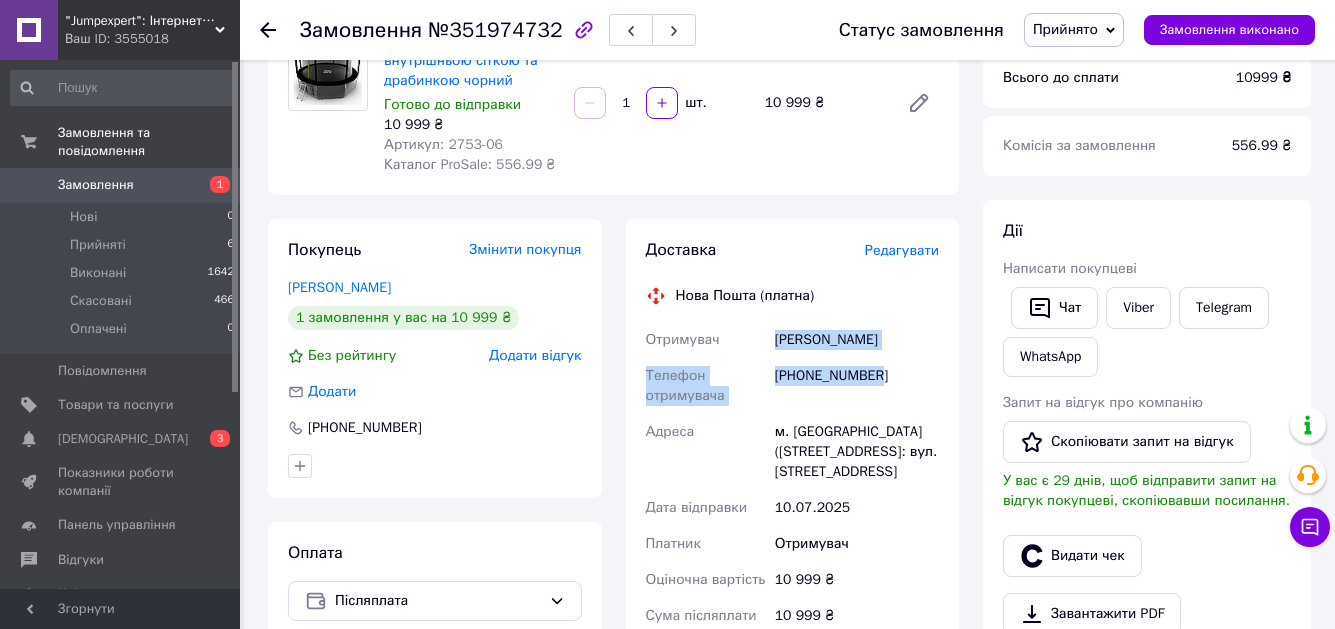 drag, startPoint x: 890, startPoint y: 371, endPoint x: 775, endPoint y: 345, distance: 117.902504 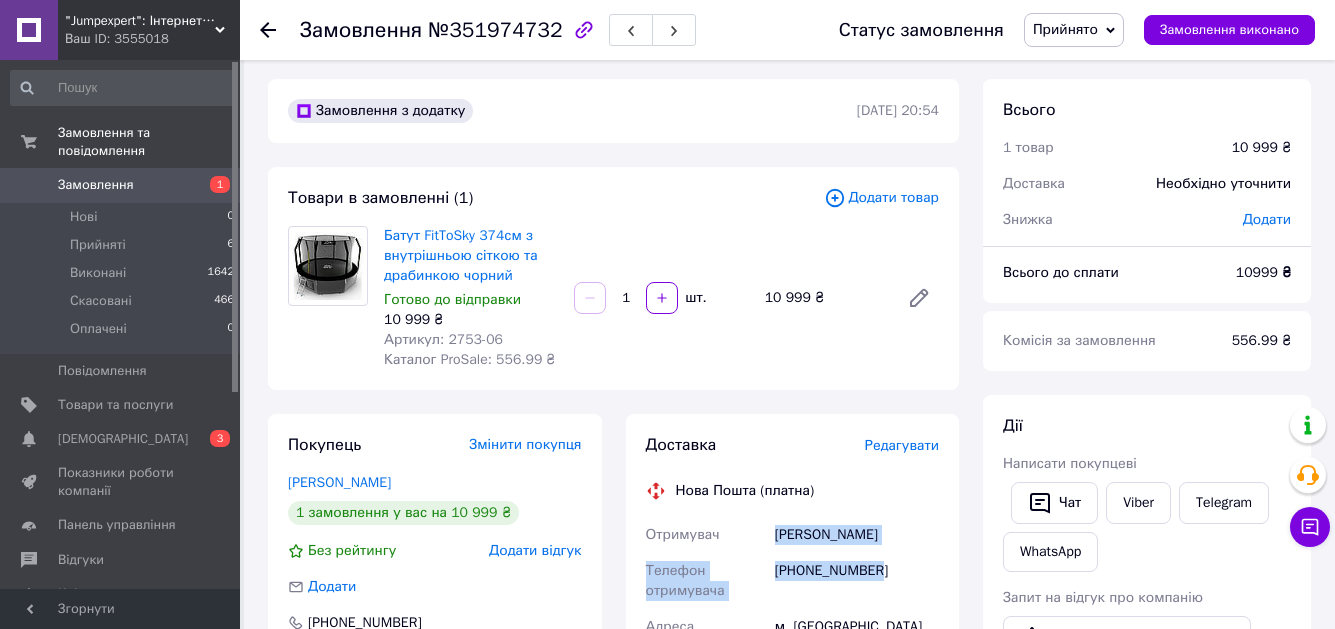 scroll, scrollTop: 0, scrollLeft: 0, axis: both 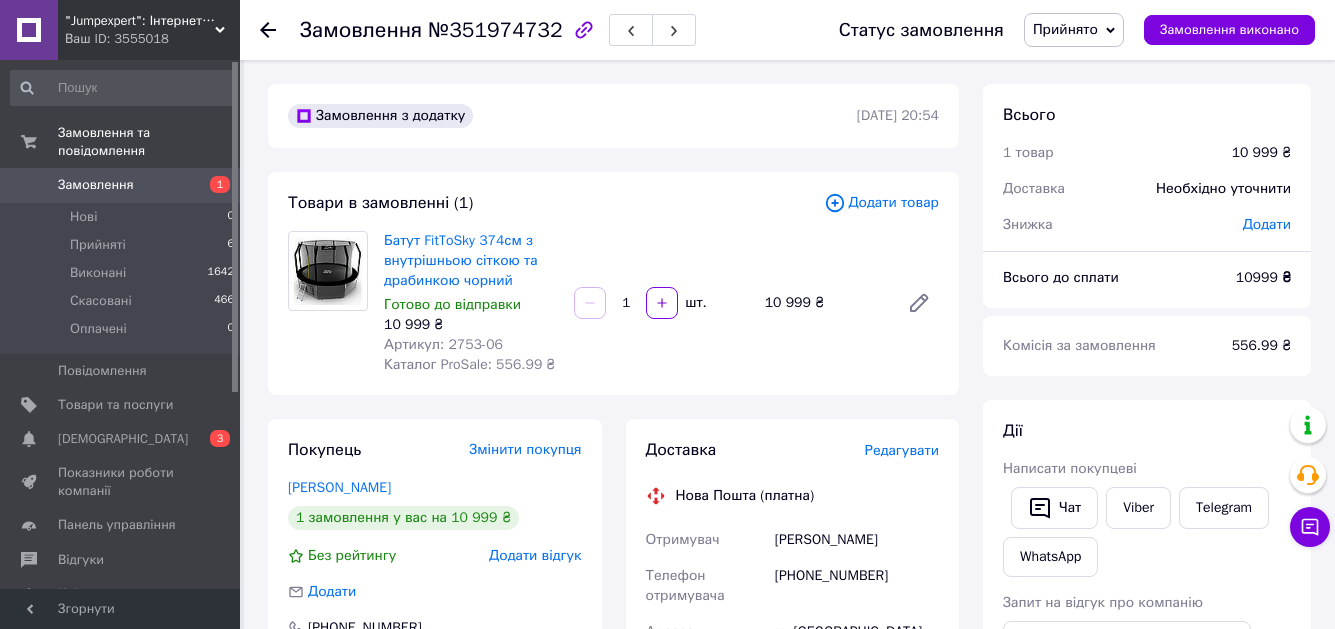 click 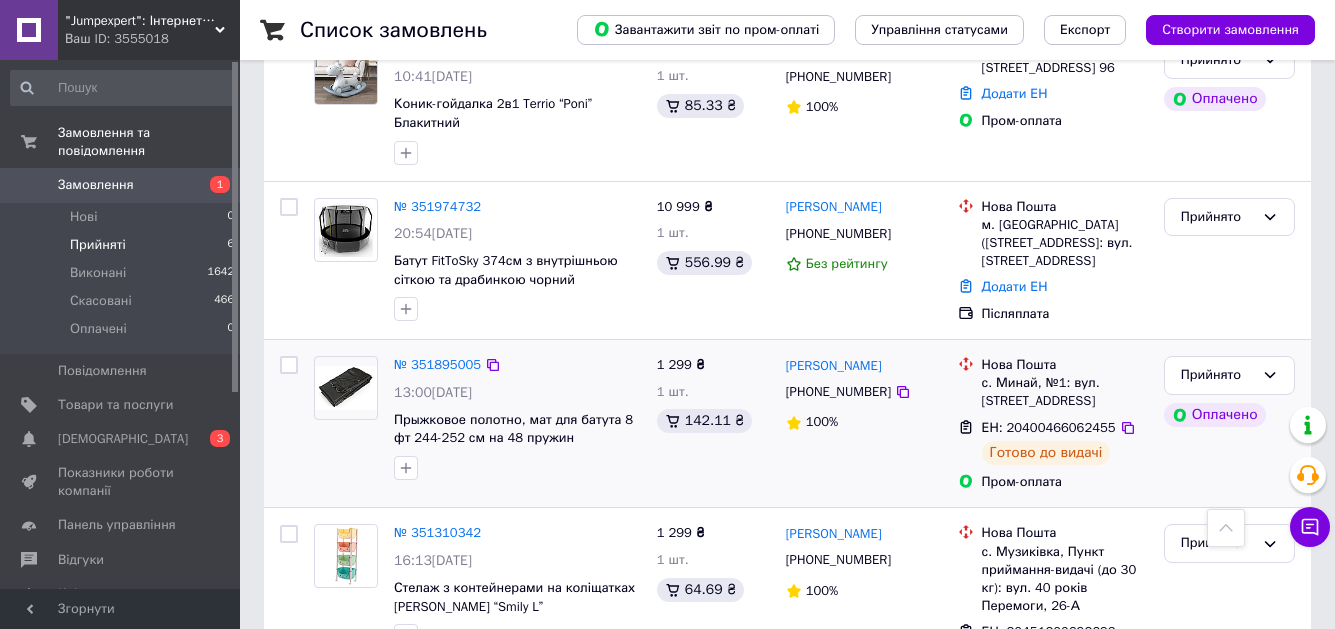 scroll, scrollTop: 500, scrollLeft: 0, axis: vertical 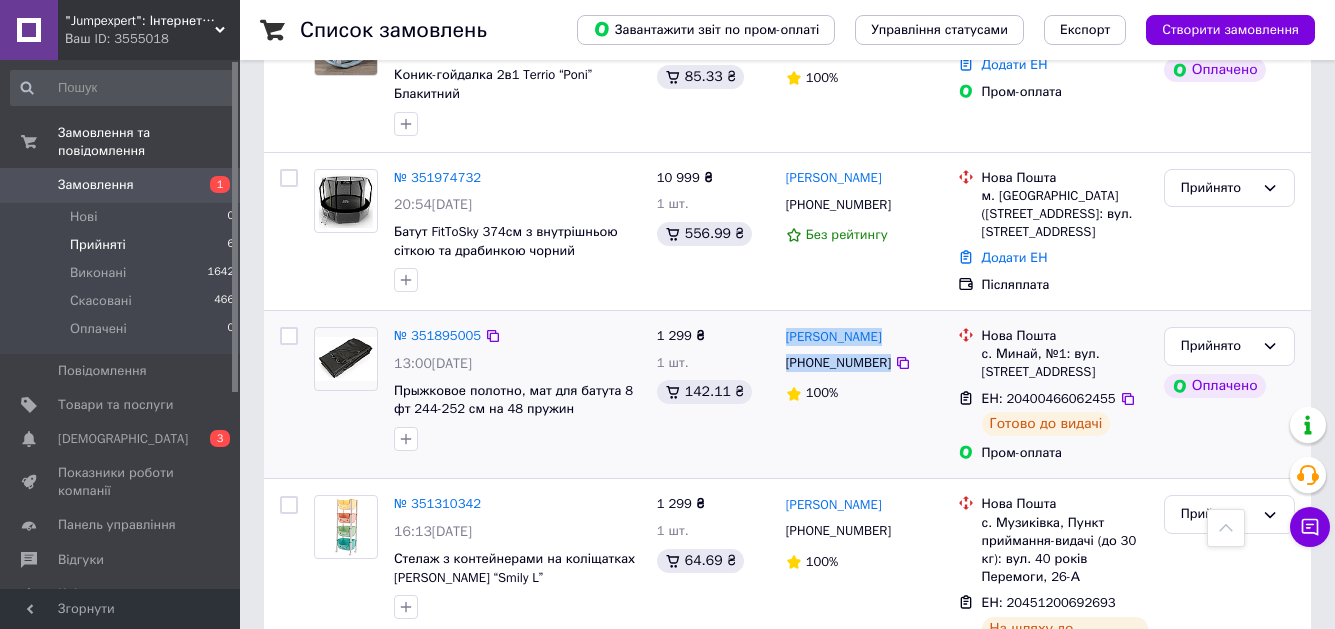 drag, startPoint x: 774, startPoint y: 361, endPoint x: 756, endPoint y: 399, distance: 42.047592 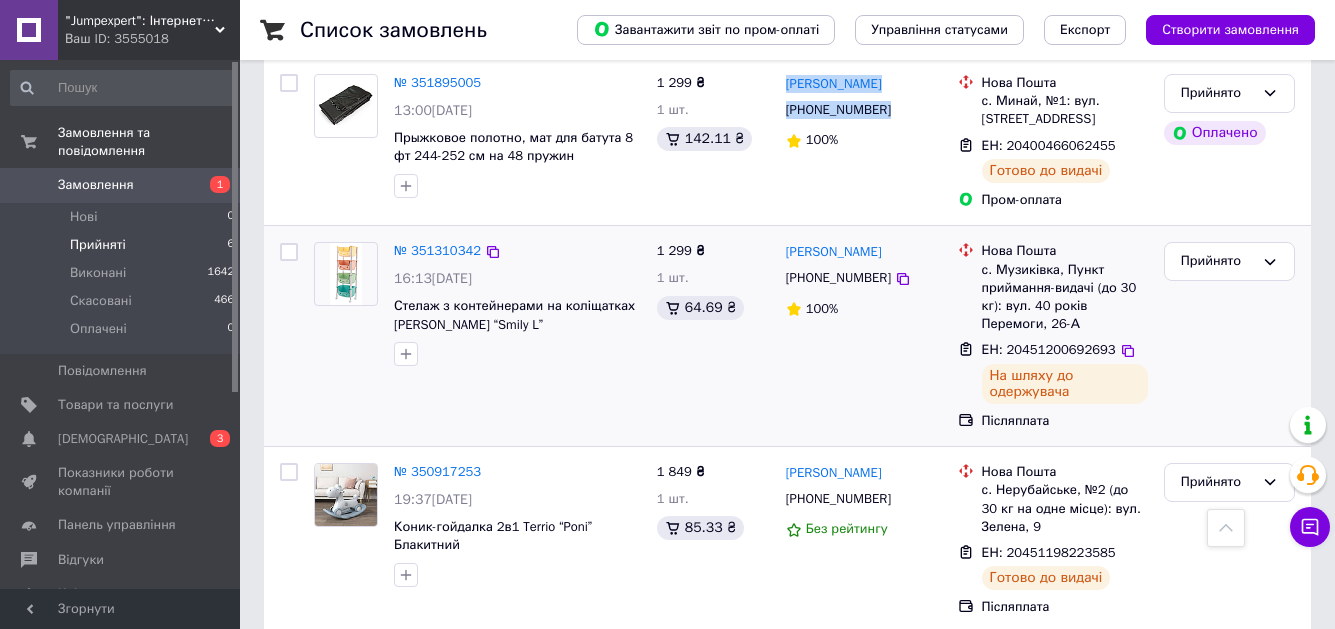 scroll, scrollTop: 801, scrollLeft: 0, axis: vertical 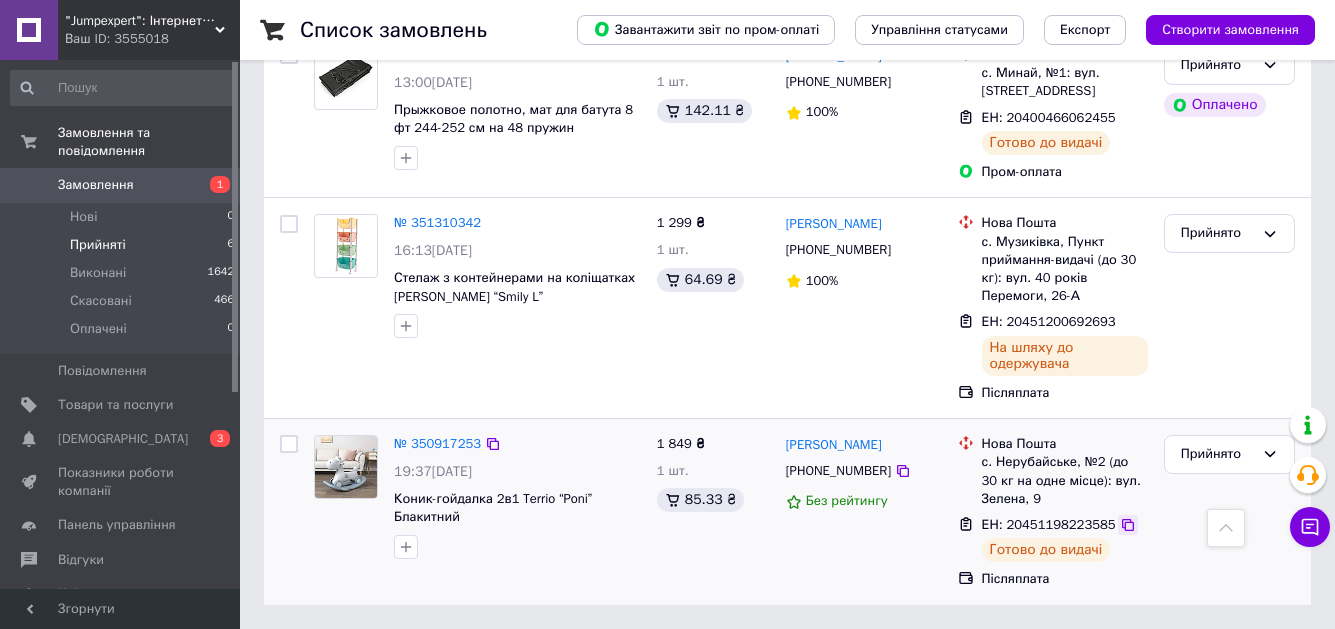 click 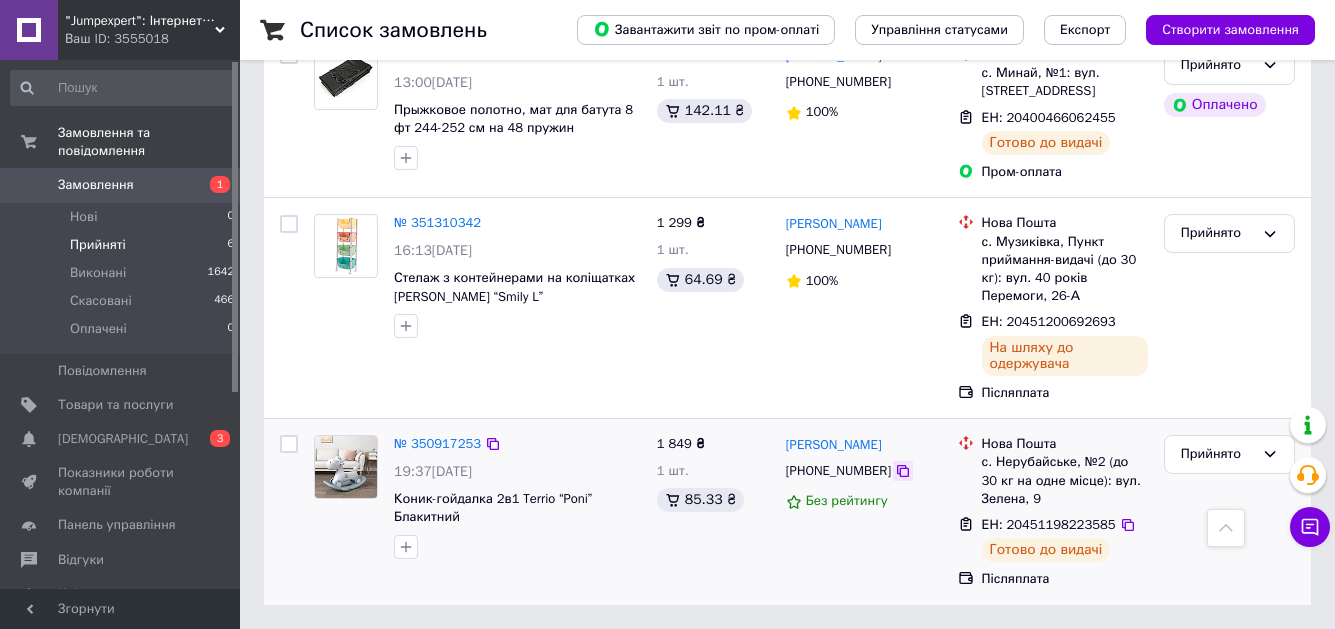 click 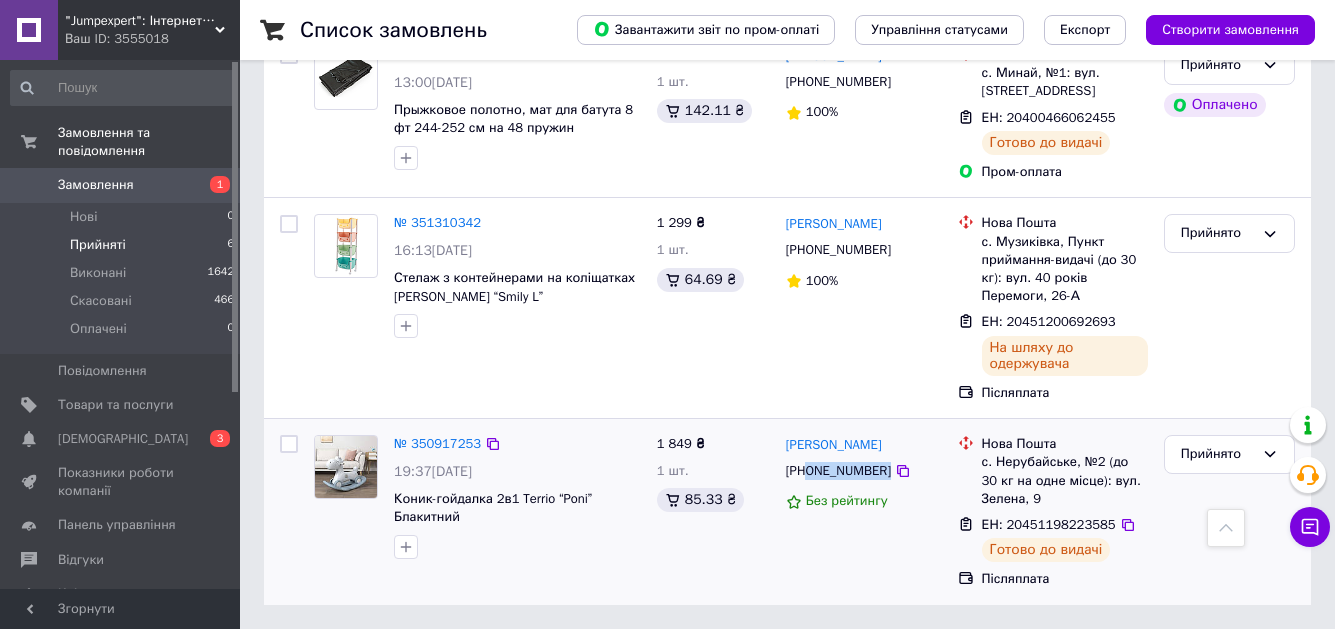 drag, startPoint x: 917, startPoint y: 477, endPoint x: 811, endPoint y: 480, distance: 106.04244 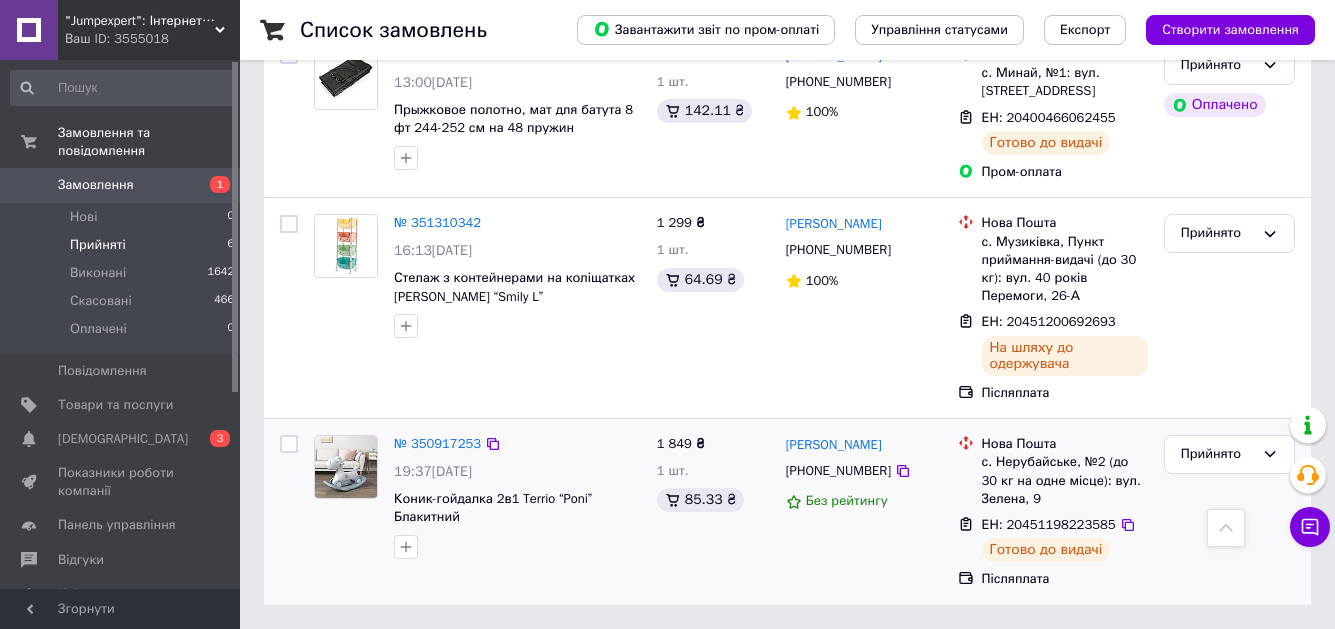 click on "[PERSON_NAME] [PHONE_NUMBER] Без рейтингу" at bounding box center [864, 512] 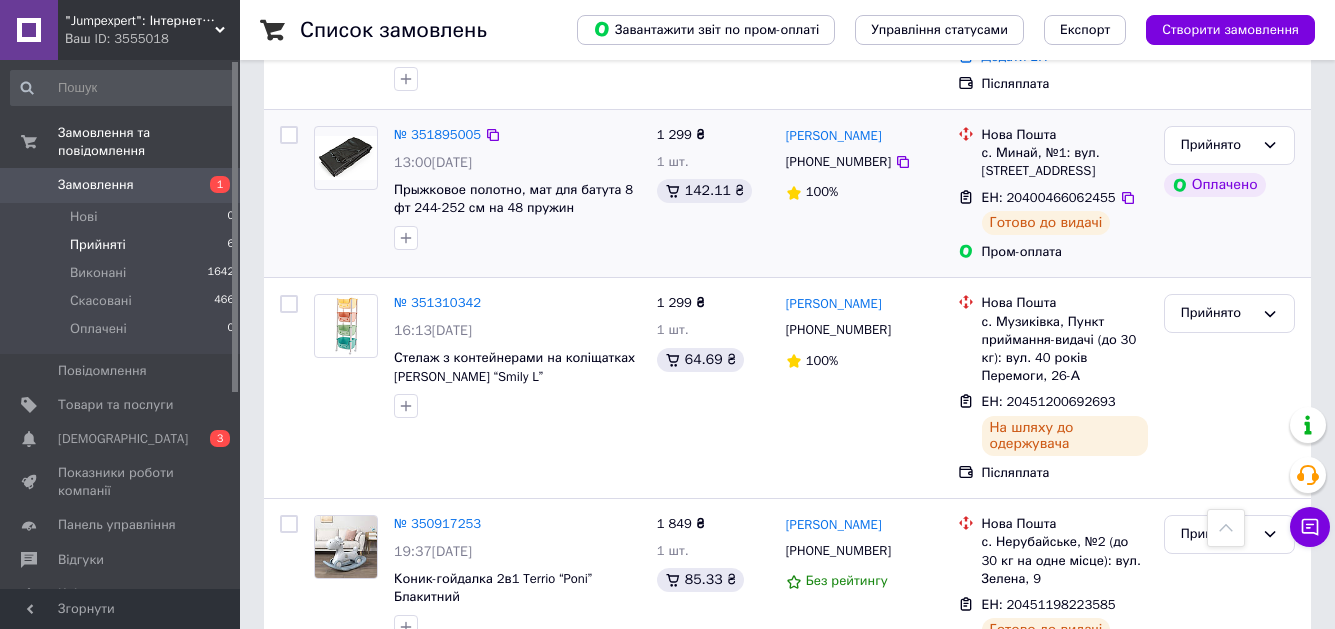 scroll, scrollTop: 801, scrollLeft: 0, axis: vertical 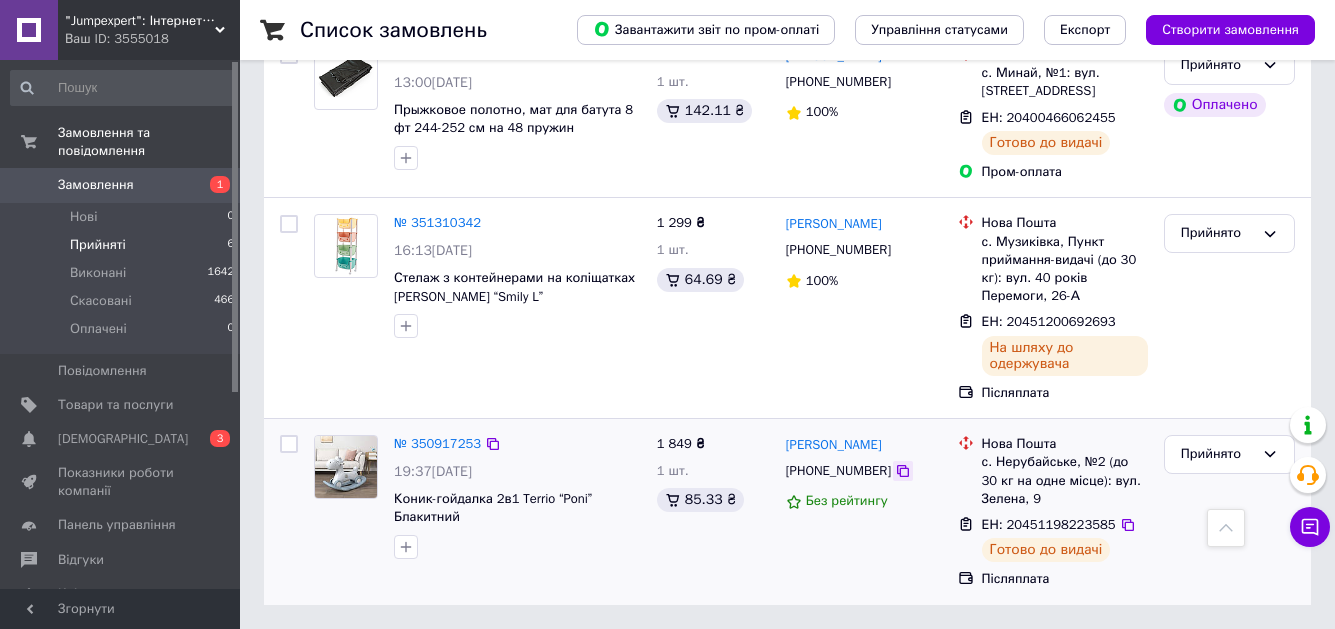 click 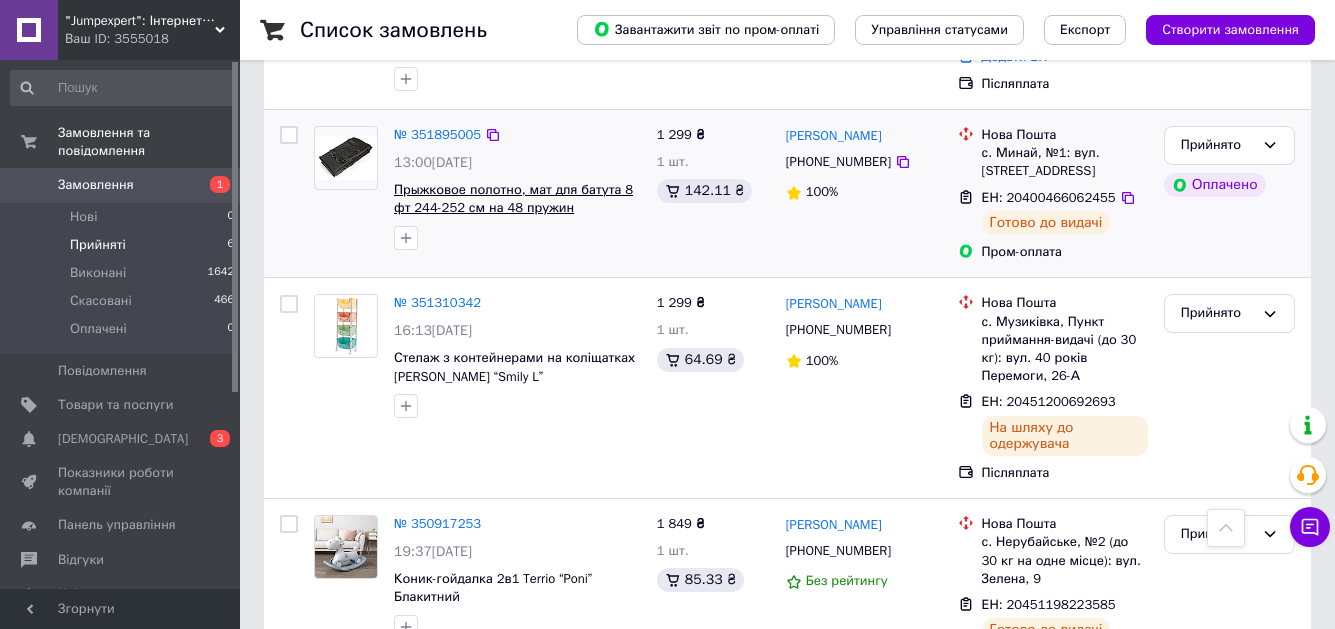scroll, scrollTop: 801, scrollLeft: 0, axis: vertical 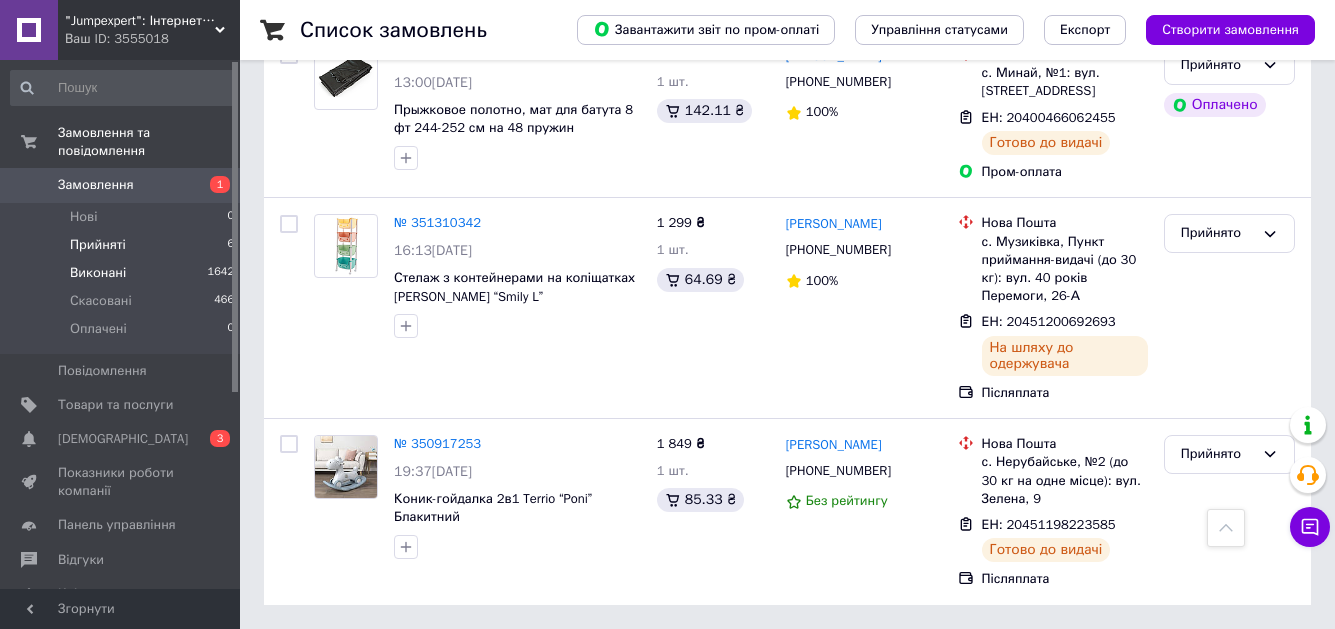 click on "Виконані 1642" at bounding box center [123, 273] 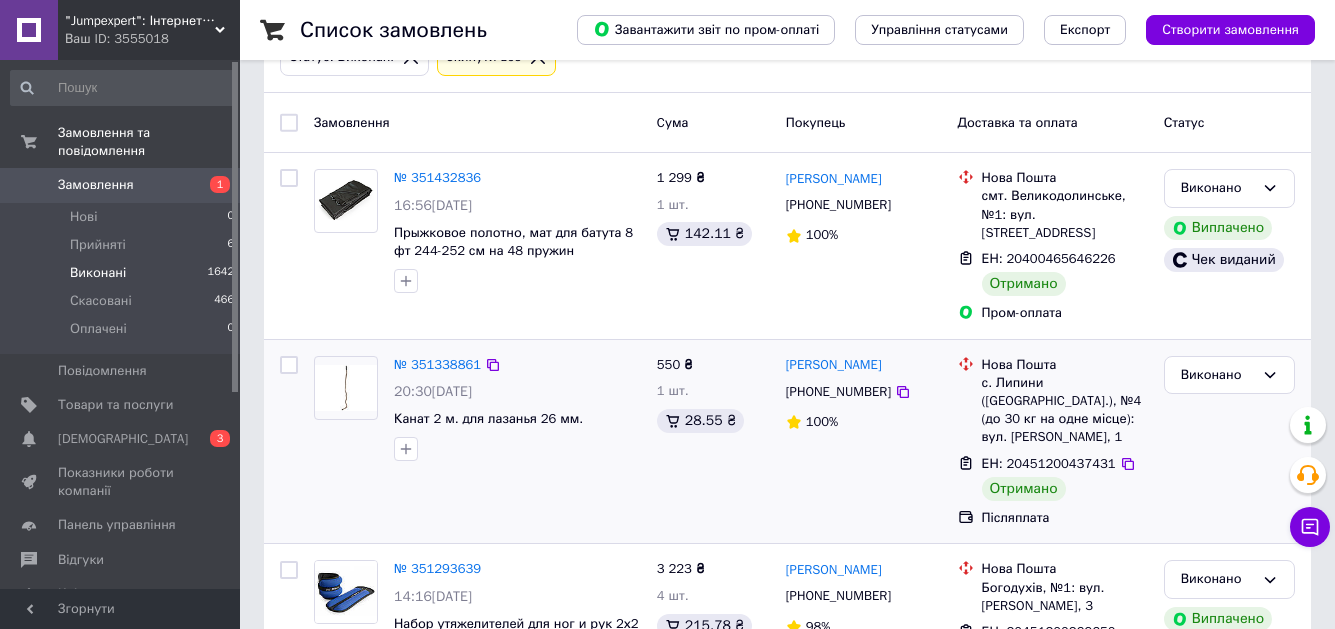 scroll, scrollTop: 100, scrollLeft: 0, axis: vertical 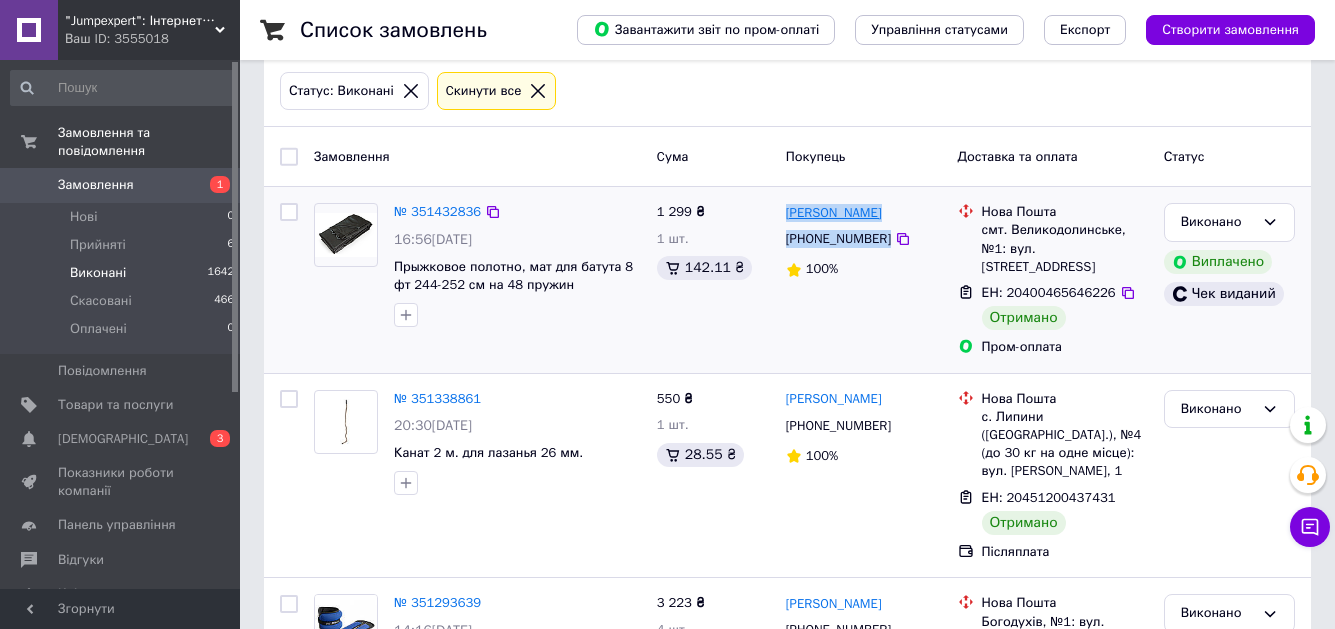 drag, startPoint x: 919, startPoint y: 239, endPoint x: 785, endPoint y: 213, distance: 136.49908 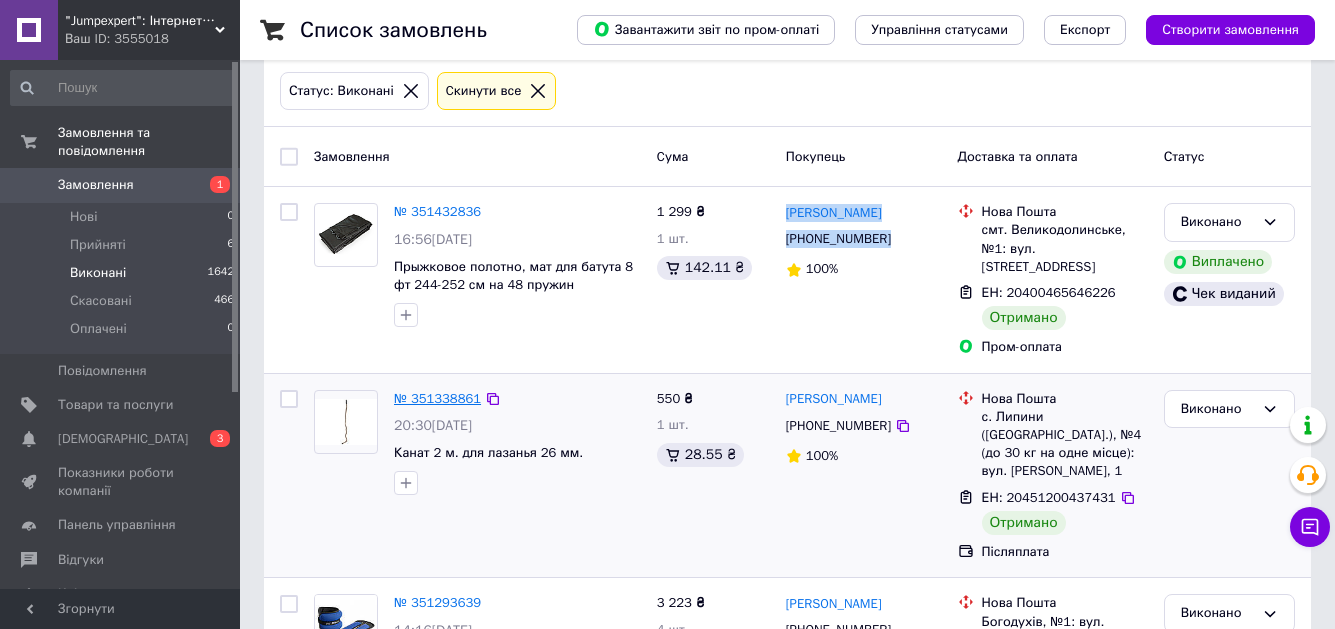 click on "№ 351338861" at bounding box center (437, 398) 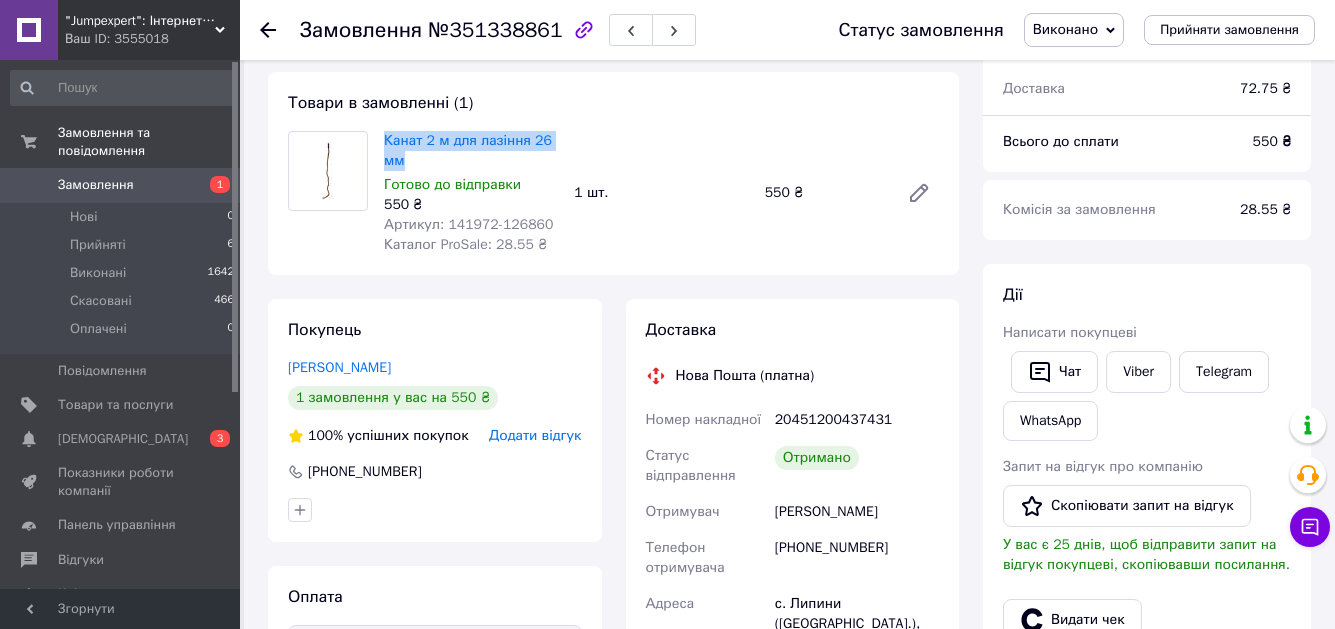 drag, startPoint x: 422, startPoint y: 164, endPoint x: 380, endPoint y: 142, distance: 47.41308 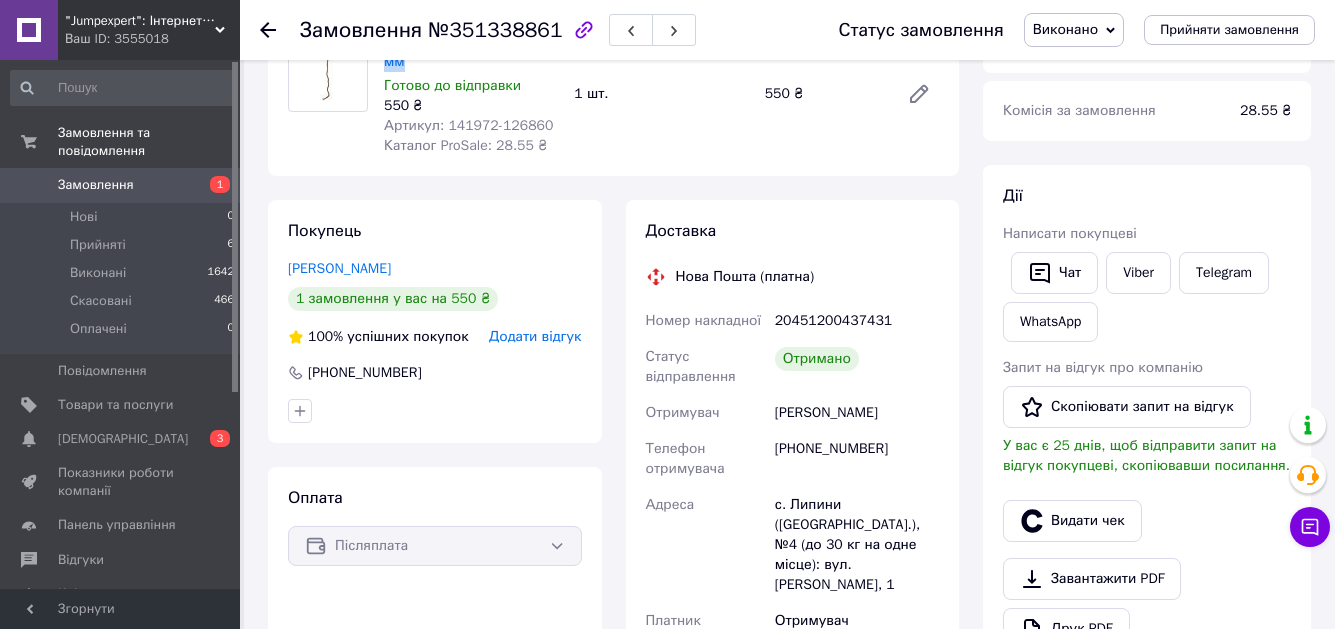 scroll, scrollTop: 200, scrollLeft: 0, axis: vertical 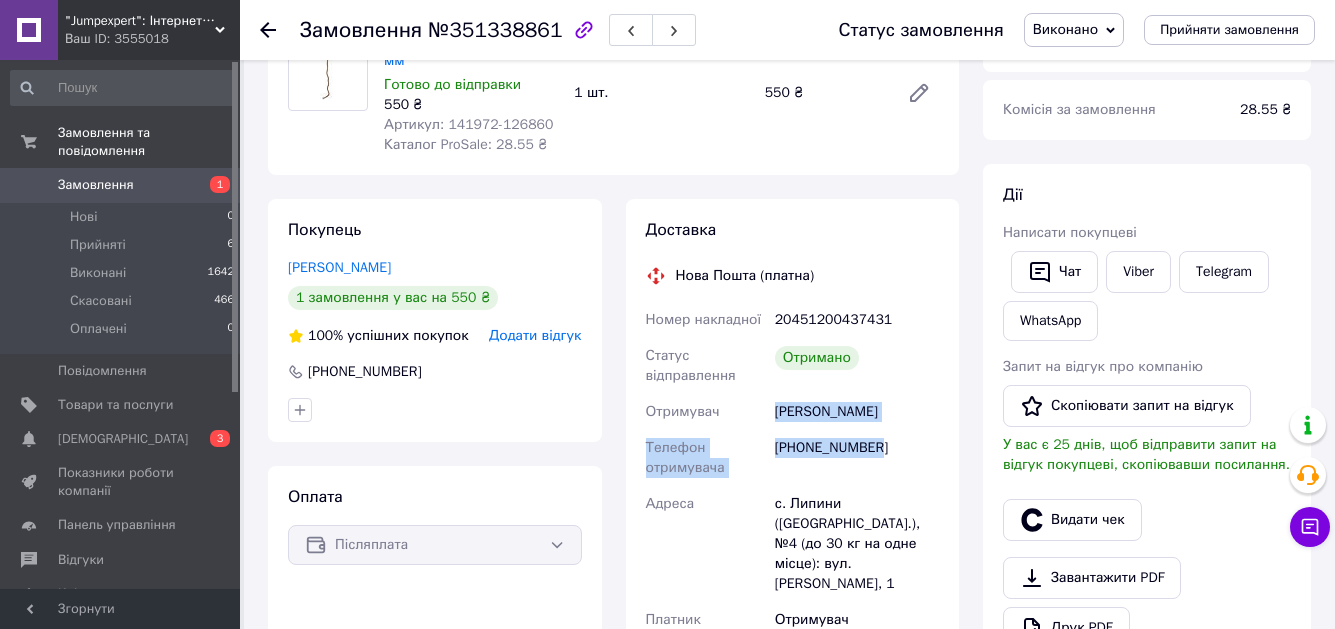 drag, startPoint x: 883, startPoint y: 446, endPoint x: 772, endPoint y: 413, distance: 115.80155 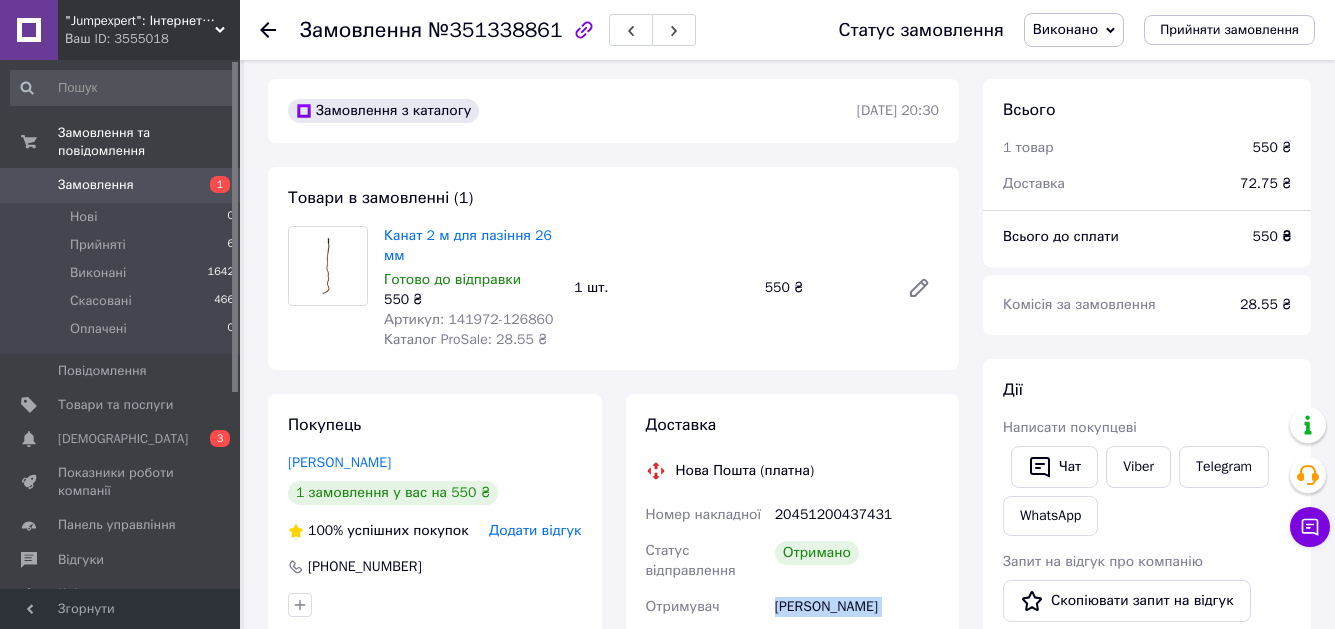 scroll, scrollTop: 0, scrollLeft: 0, axis: both 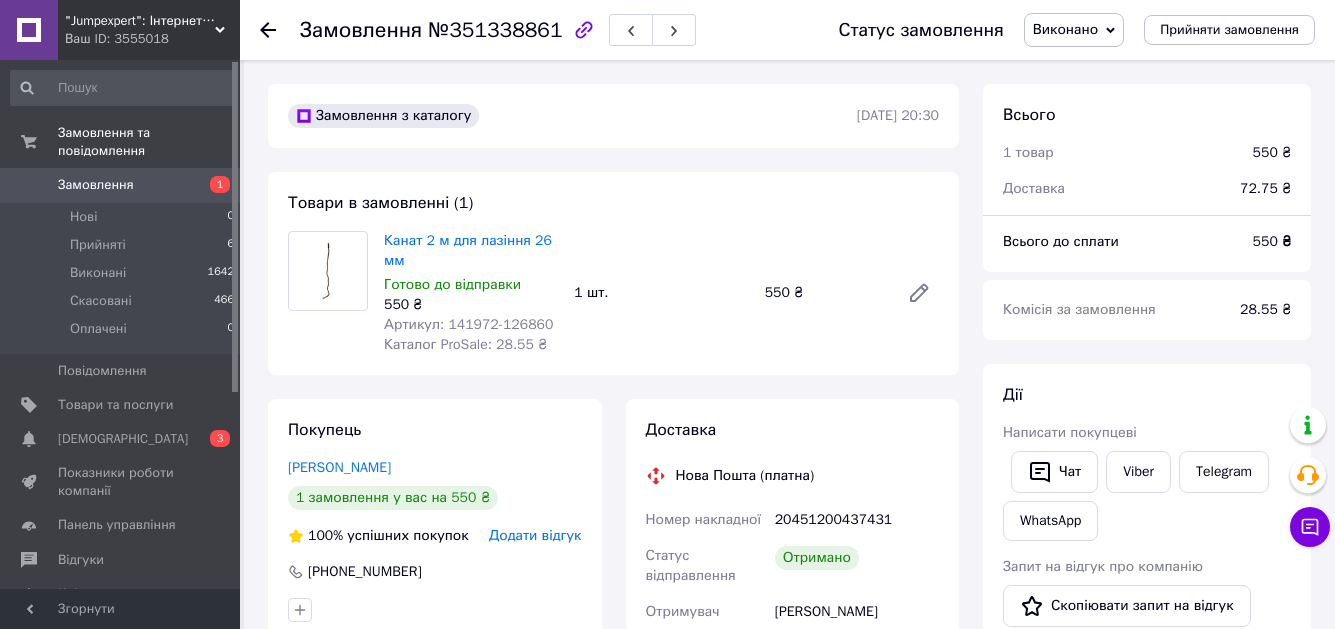 drag, startPoint x: 269, startPoint y: 34, endPoint x: 285, endPoint y: 57, distance: 28.01785 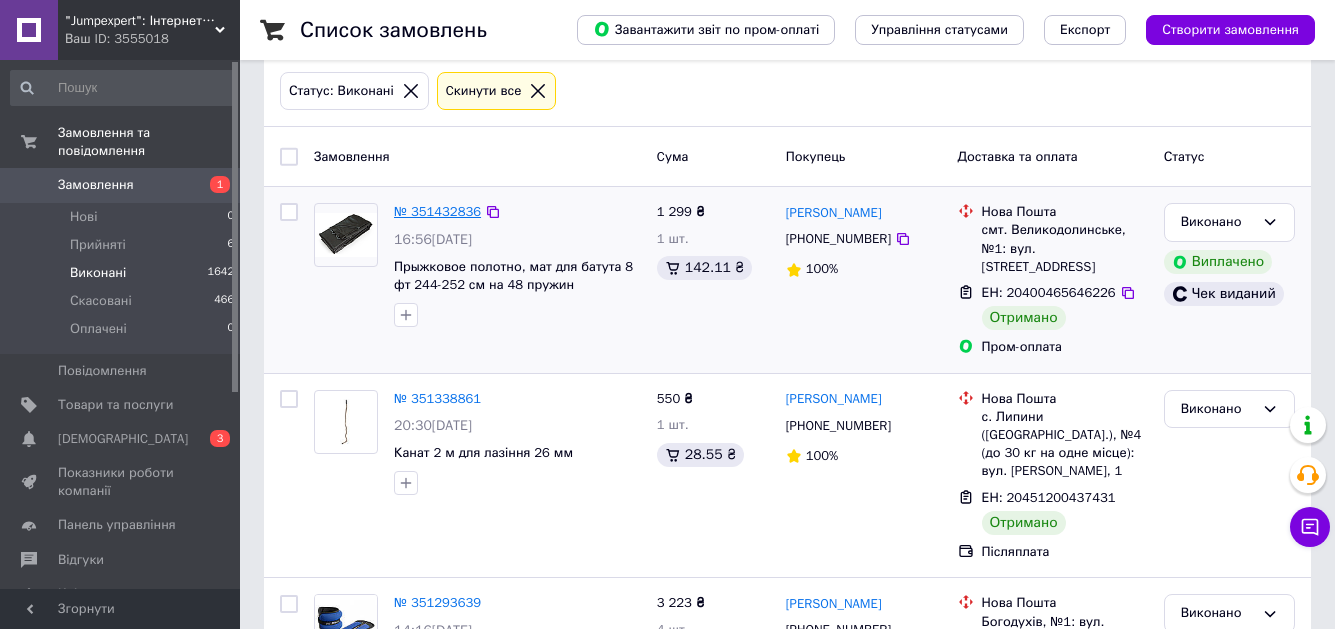 scroll, scrollTop: 0, scrollLeft: 0, axis: both 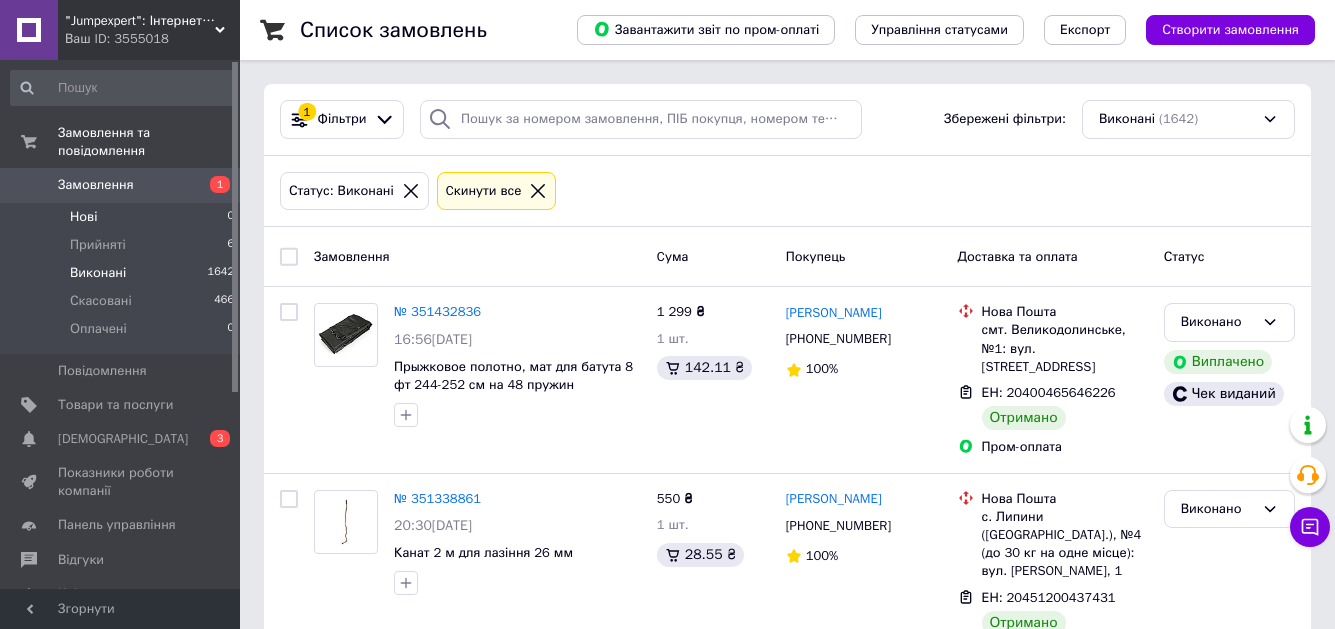 click on "Нові 0" at bounding box center [123, 217] 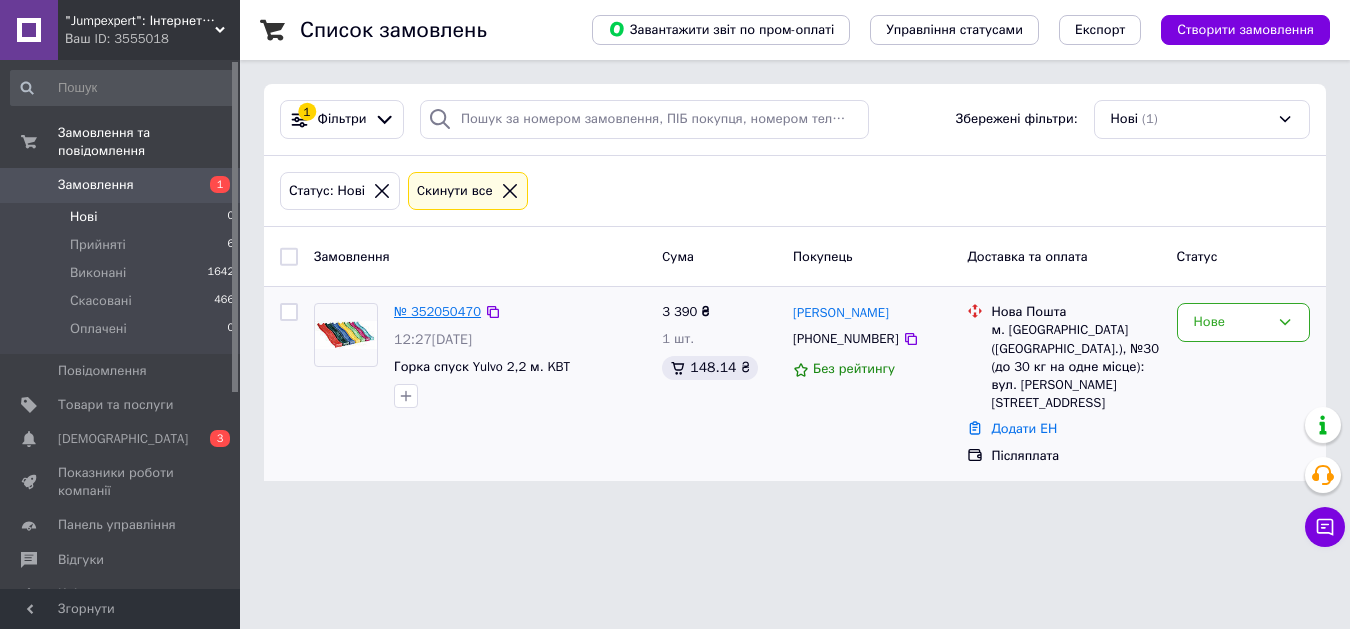 click on "№ 352050470" at bounding box center (437, 311) 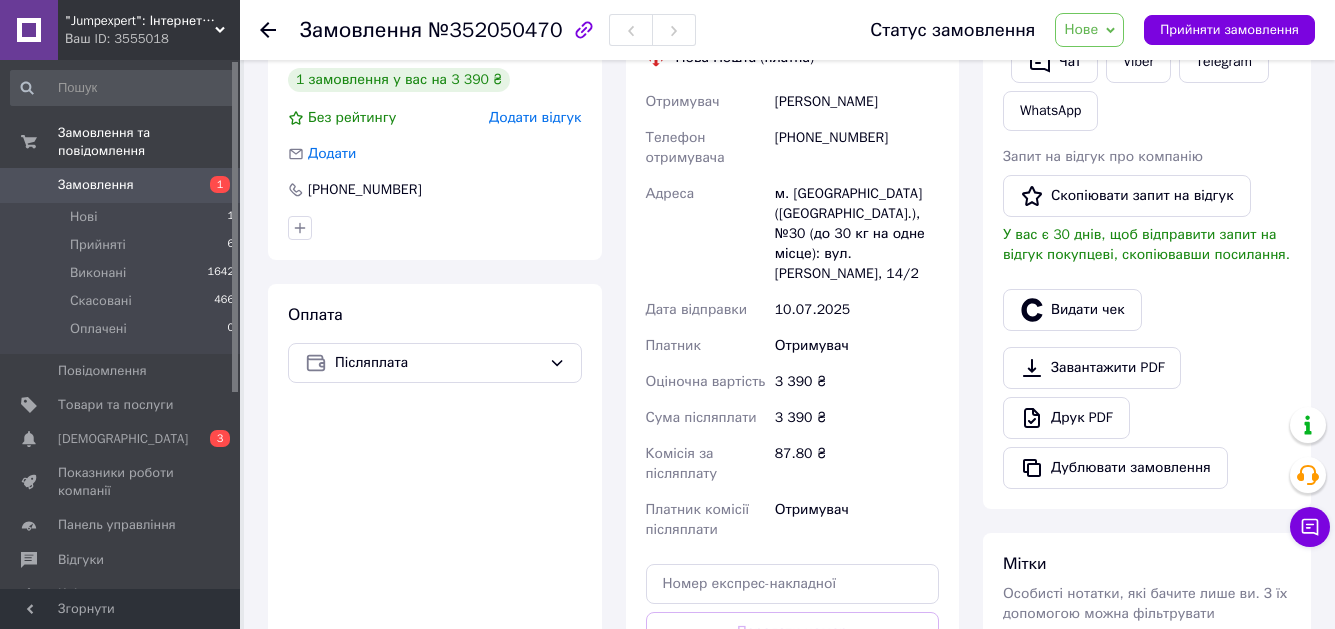 scroll, scrollTop: 400, scrollLeft: 0, axis: vertical 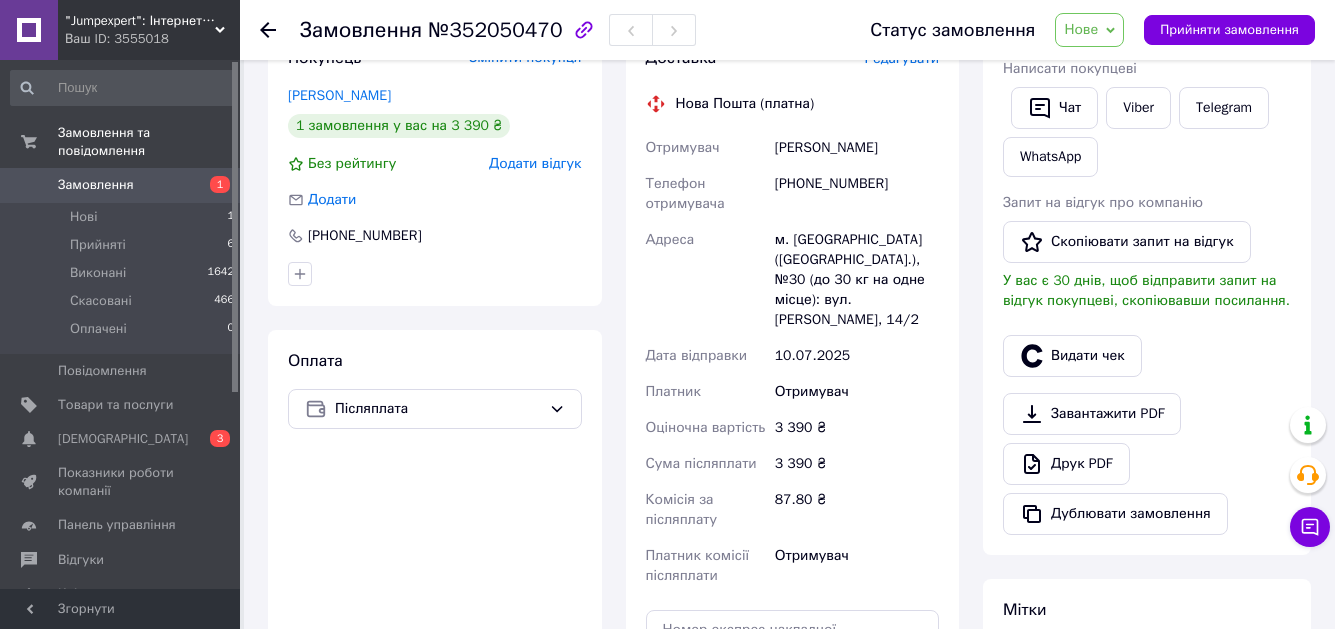 click on "3 390 ₴" at bounding box center [857, 428] 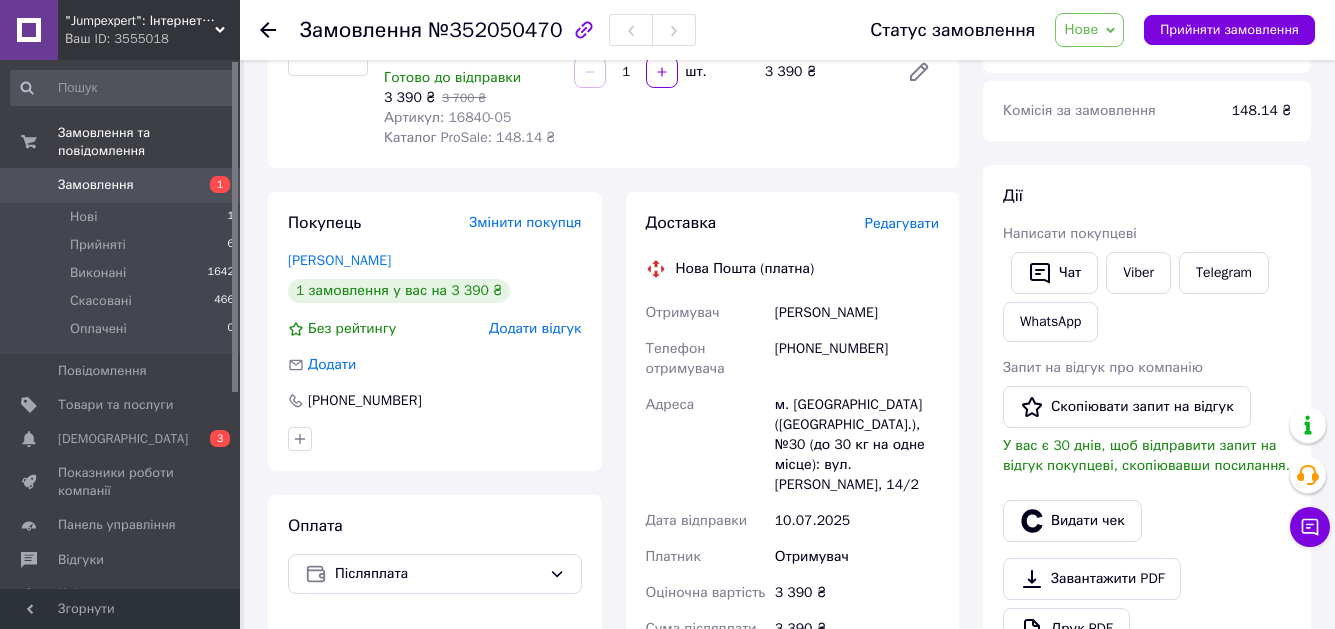 scroll, scrollTop: 0, scrollLeft: 0, axis: both 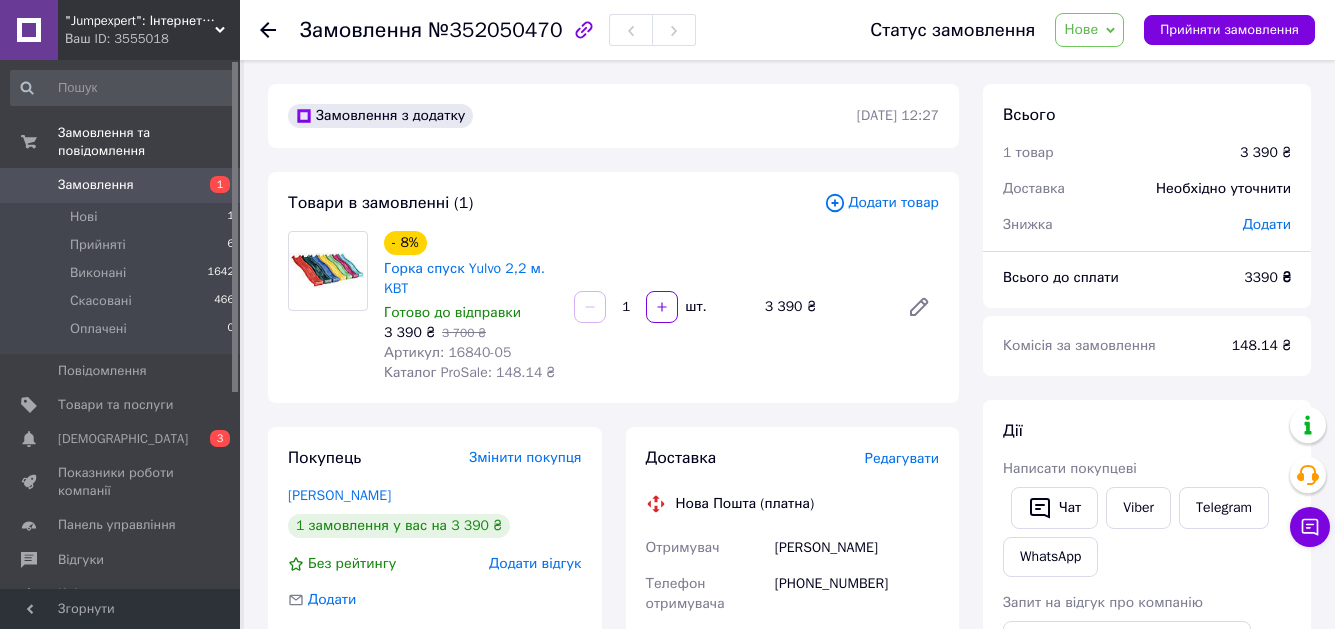 click on "Нове" at bounding box center (1081, 29) 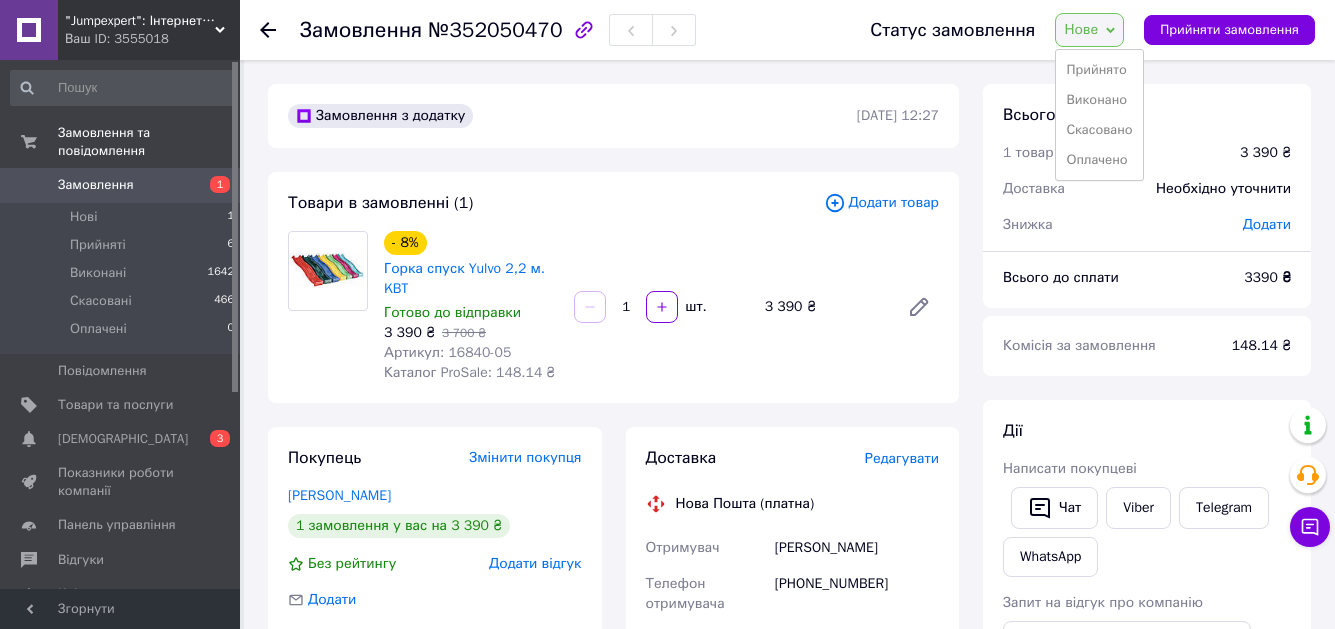 click on "Прийнято" at bounding box center [1099, 70] 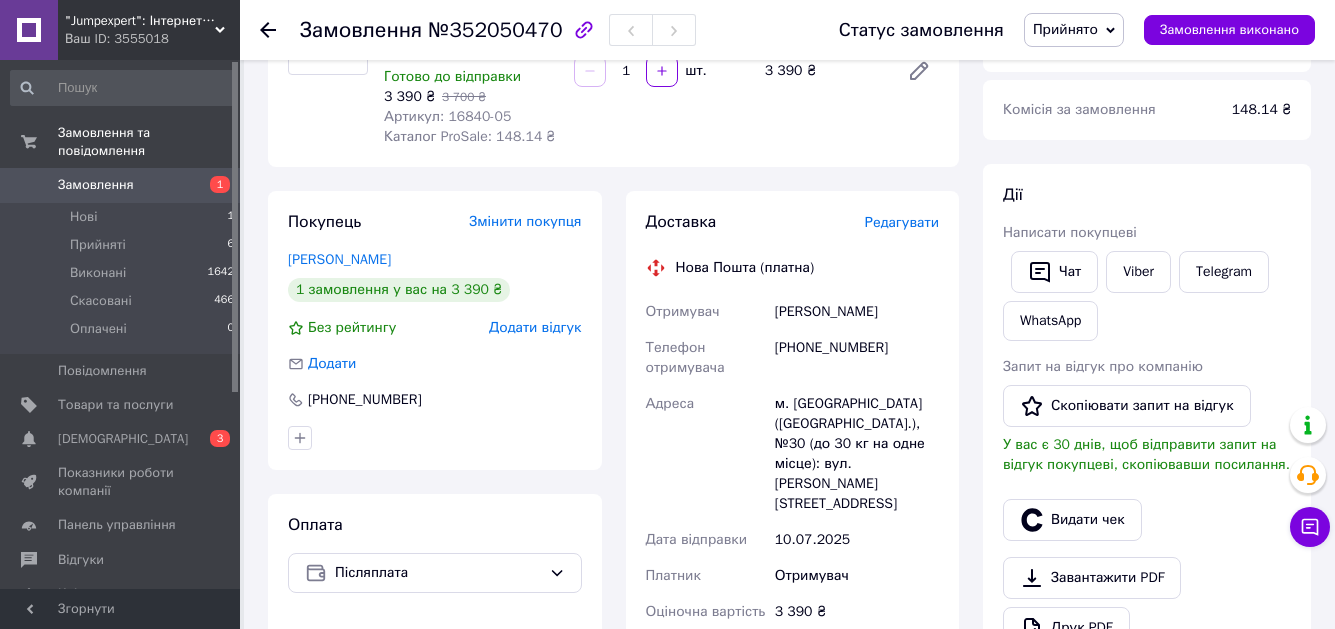 scroll, scrollTop: 300, scrollLeft: 0, axis: vertical 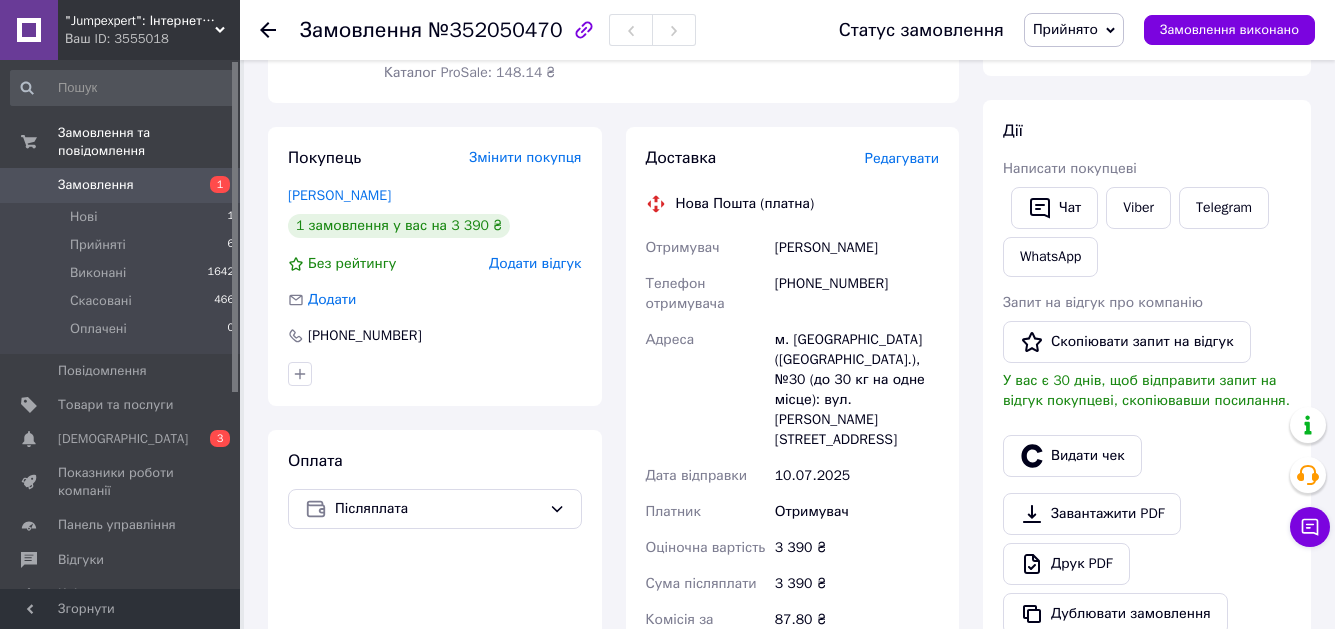click 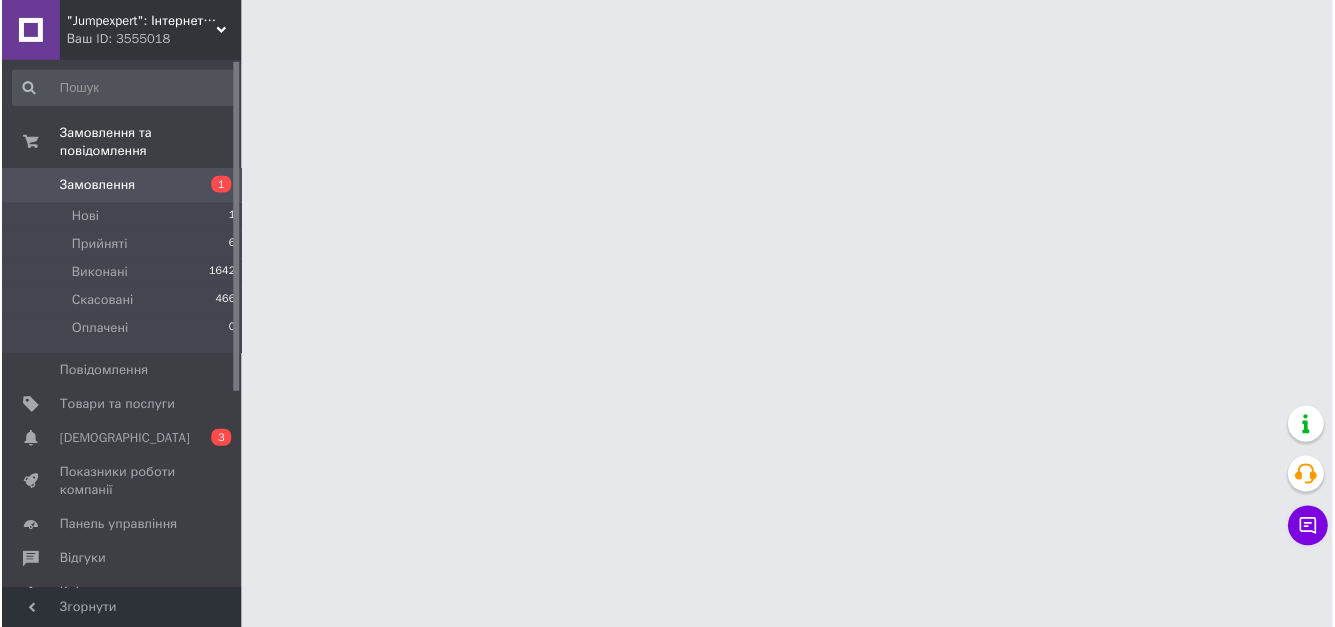 scroll, scrollTop: 0, scrollLeft: 0, axis: both 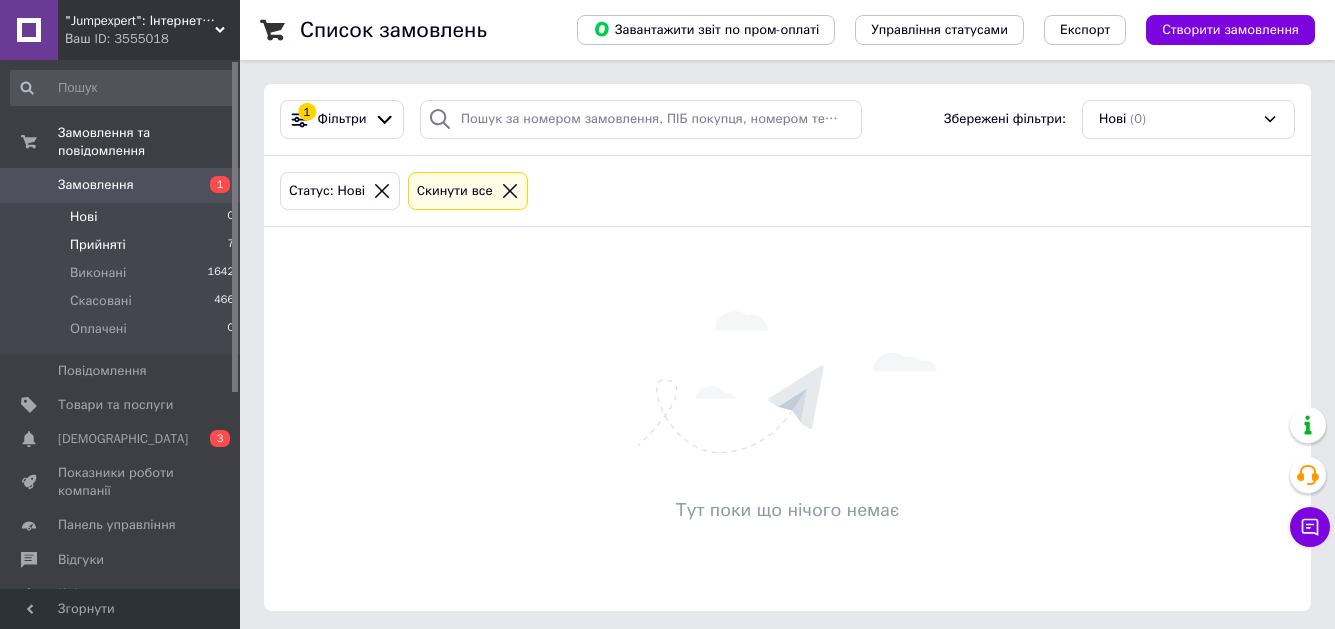 click on "Прийняті 7" at bounding box center [123, 245] 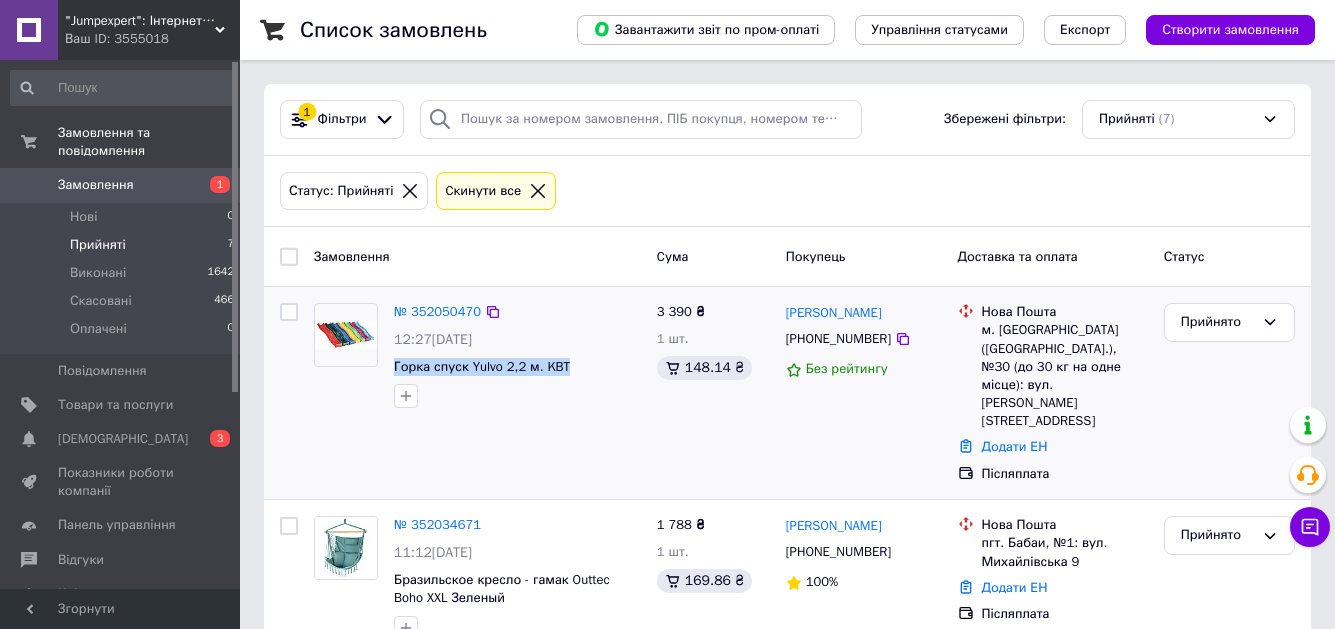 drag, startPoint x: 585, startPoint y: 371, endPoint x: 389, endPoint y: 371, distance: 196 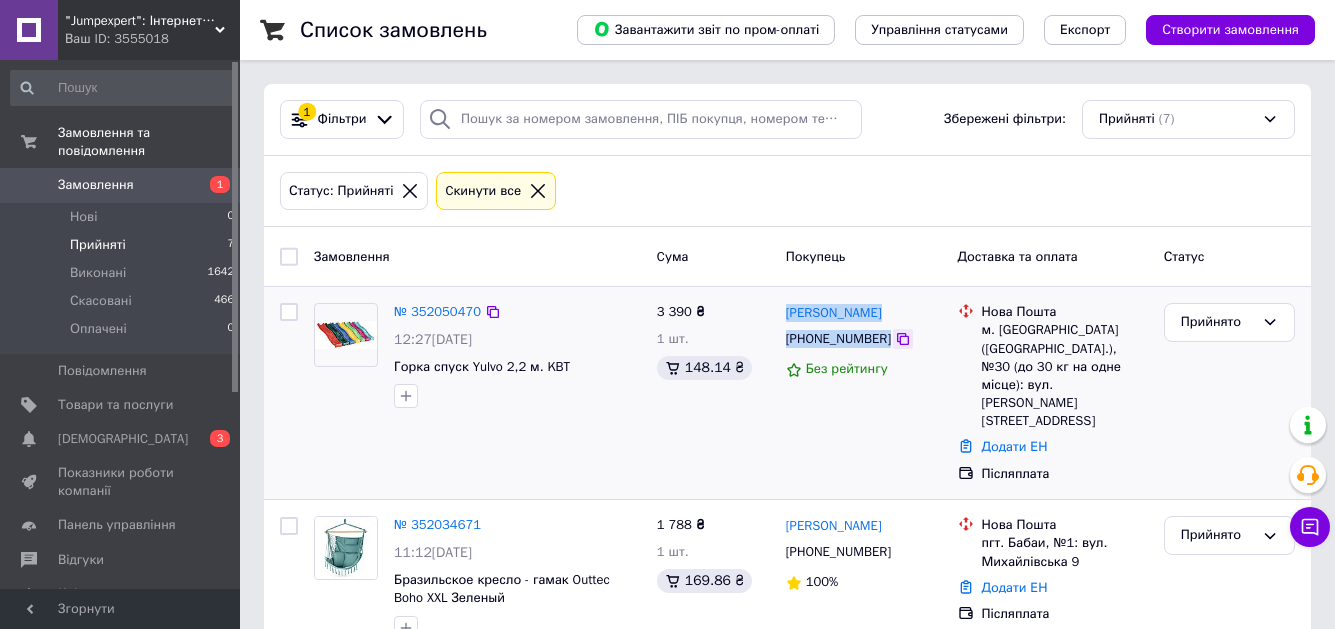 drag, startPoint x: 779, startPoint y: 316, endPoint x: 892, endPoint y: 344, distance: 116.41735 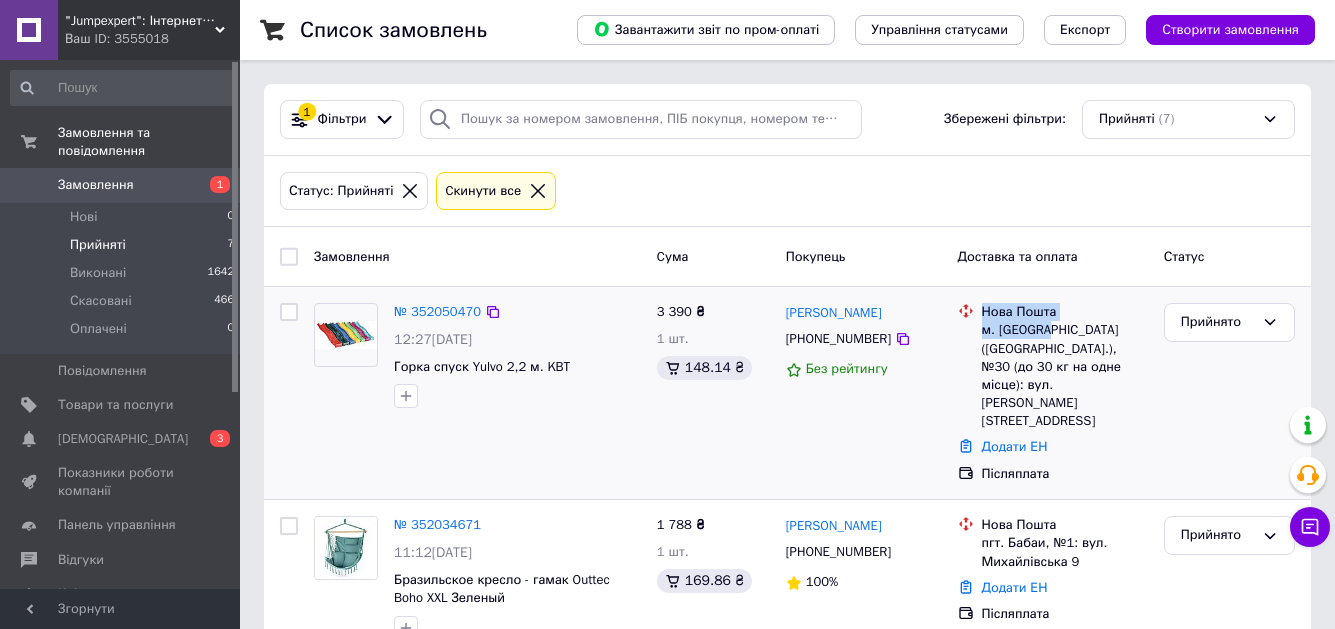 drag, startPoint x: 983, startPoint y: 310, endPoint x: 1046, endPoint y: 326, distance: 65 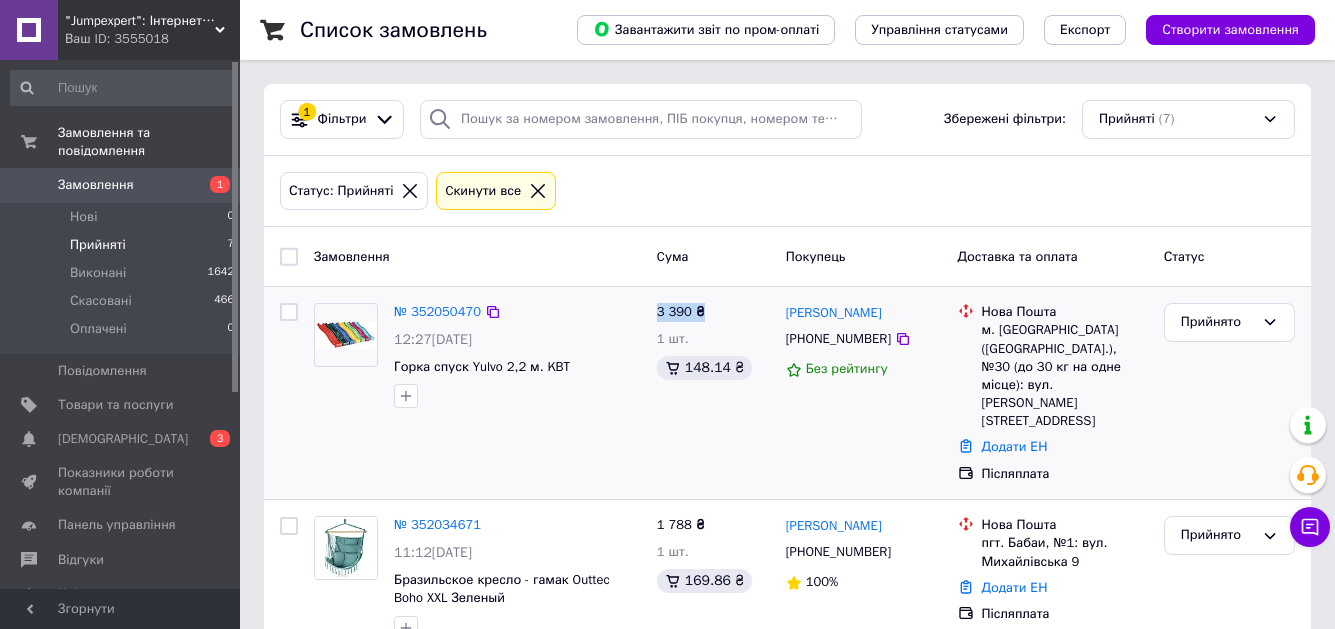 drag, startPoint x: 716, startPoint y: 314, endPoint x: 654, endPoint y: 308, distance: 62.289646 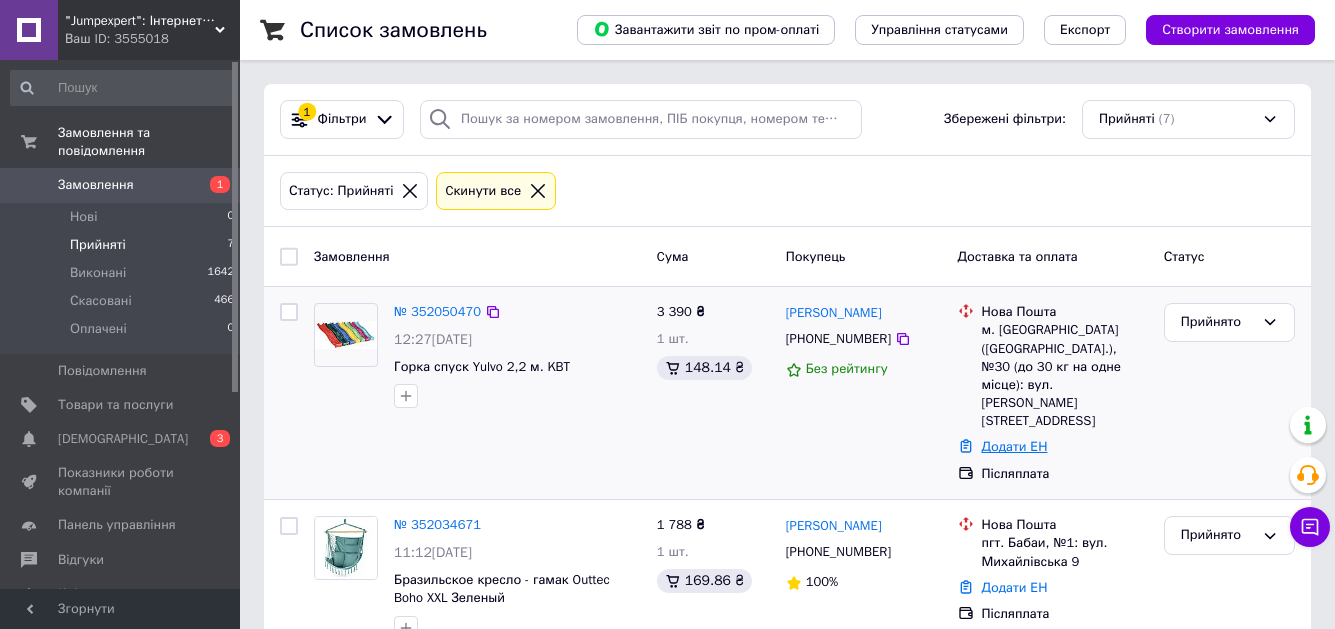 click on "Додати ЕН" at bounding box center (1015, 446) 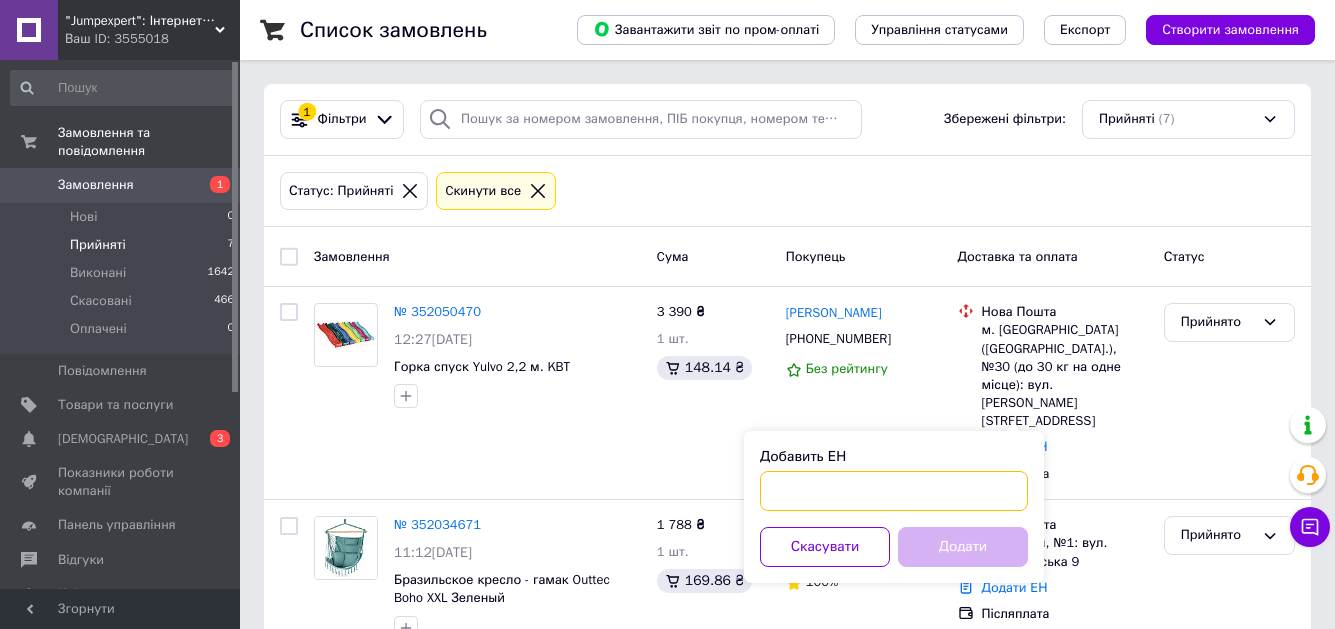 click on "Добавить ЕН" at bounding box center [894, 491] 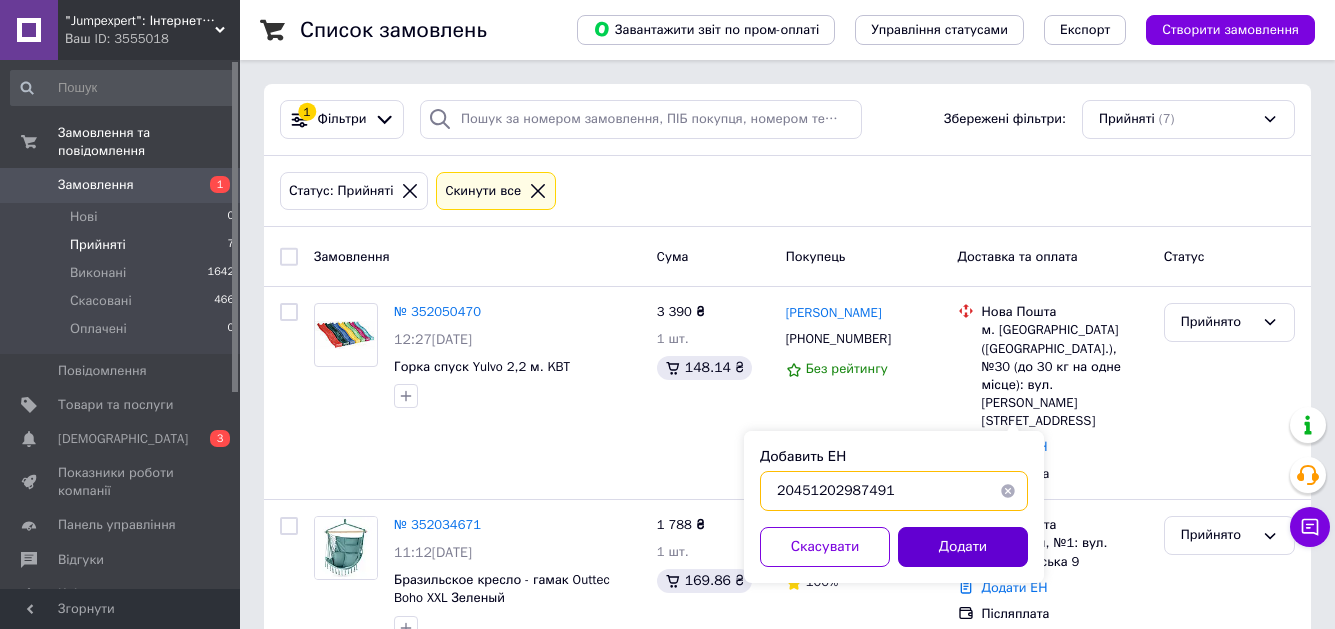 type on "20451202987491" 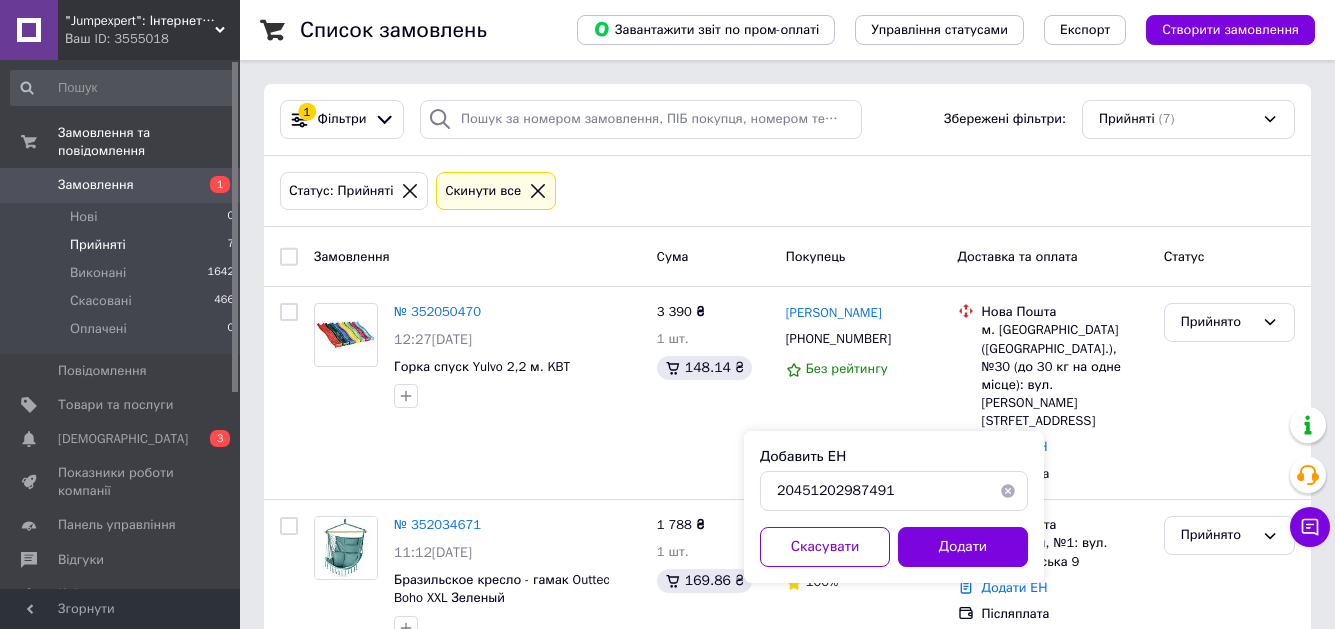 click on "Додати" at bounding box center (963, 547) 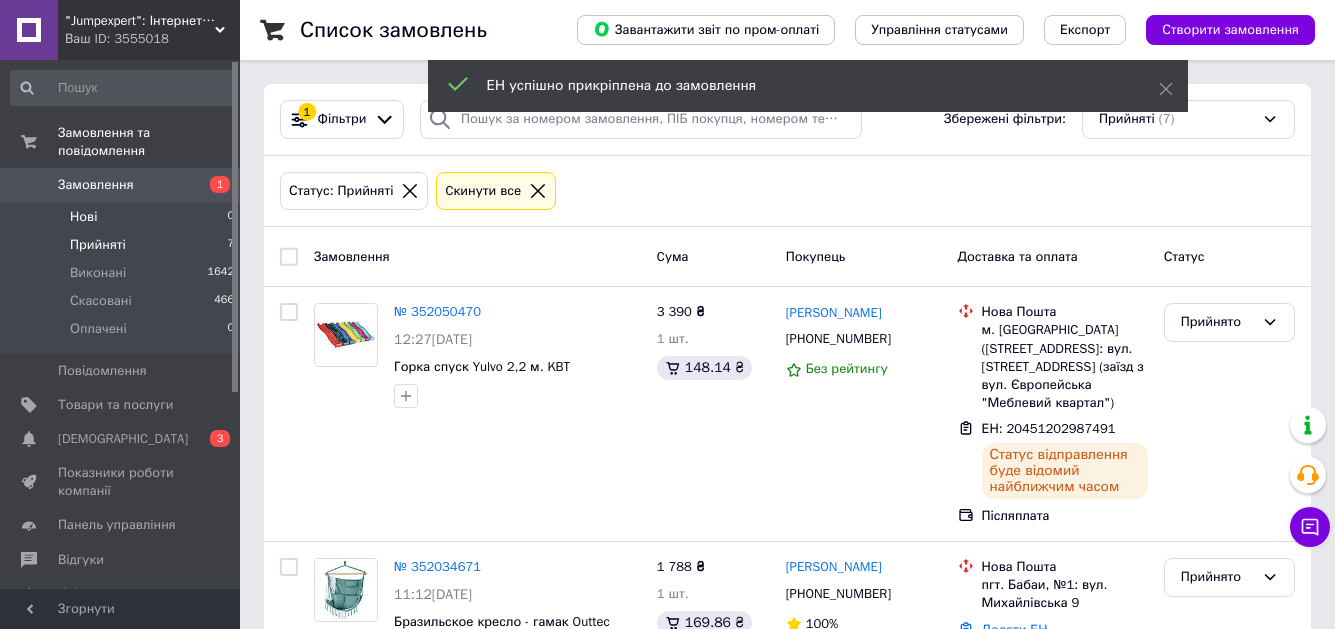 click on "Нові 0" at bounding box center (123, 217) 